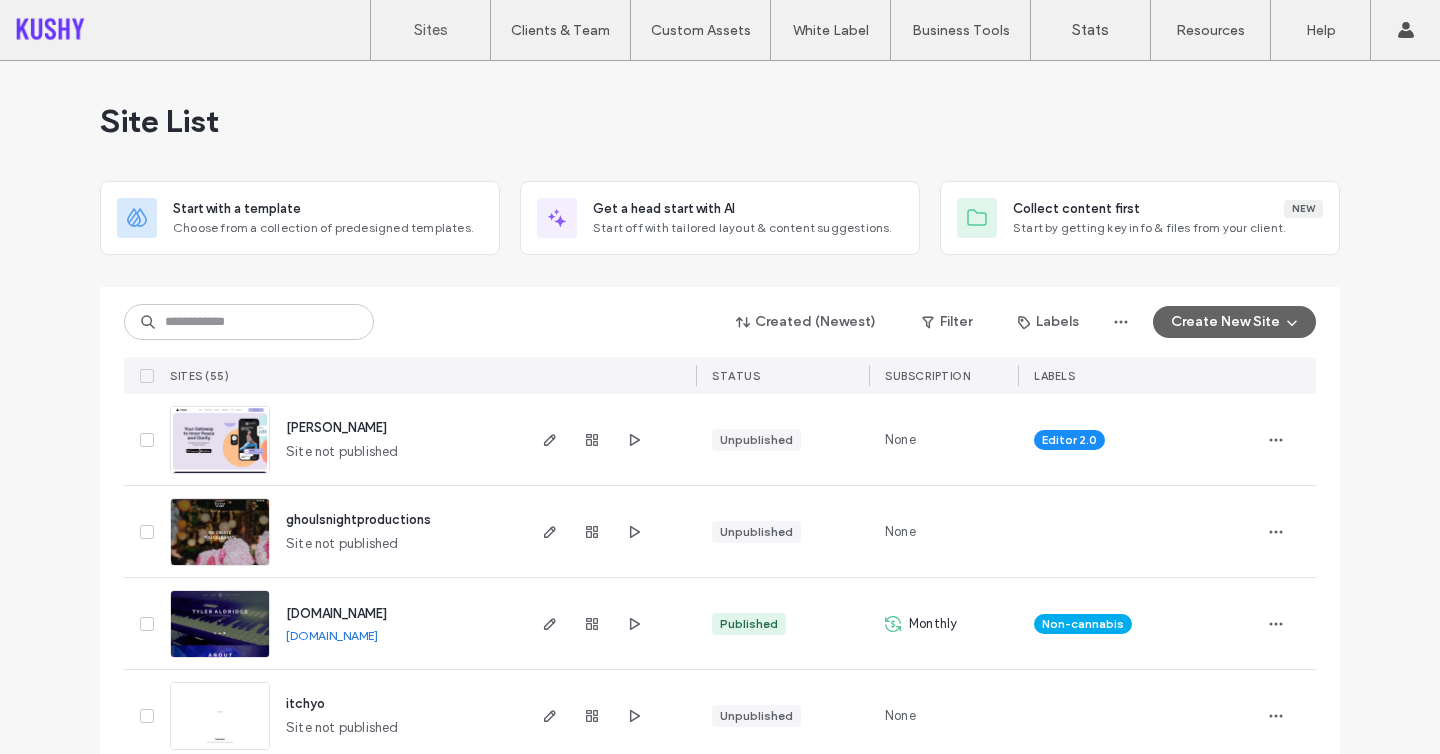scroll, scrollTop: 0, scrollLeft: 0, axis: both 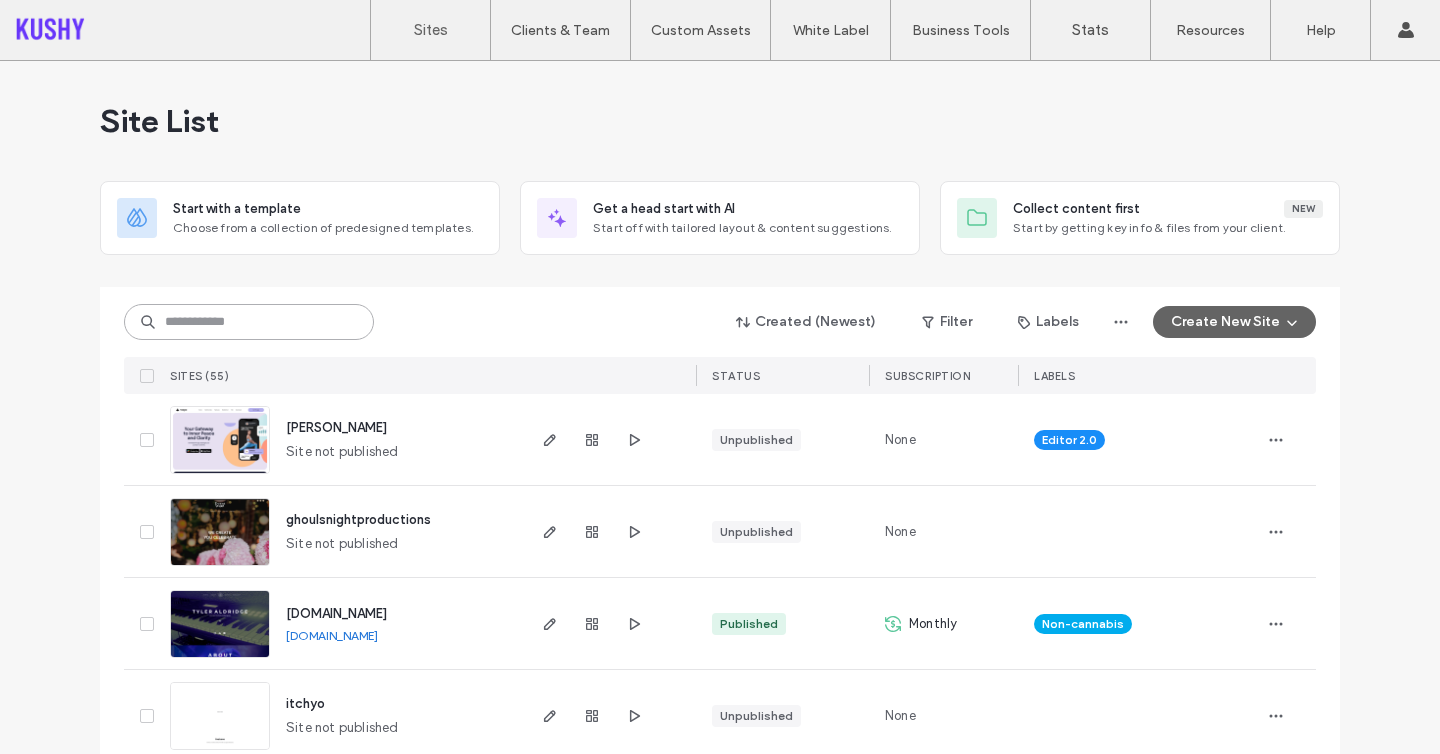 click at bounding box center (249, 322) 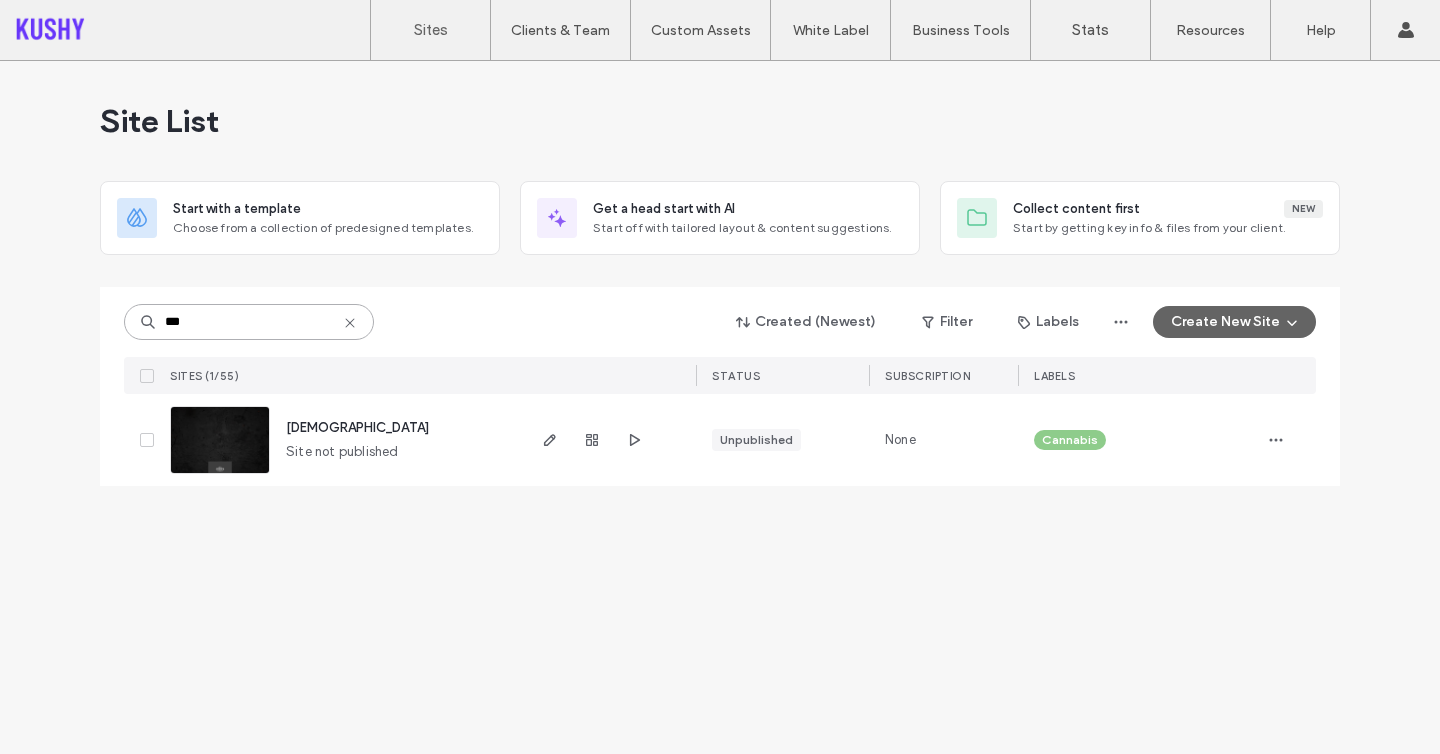 type on "***" 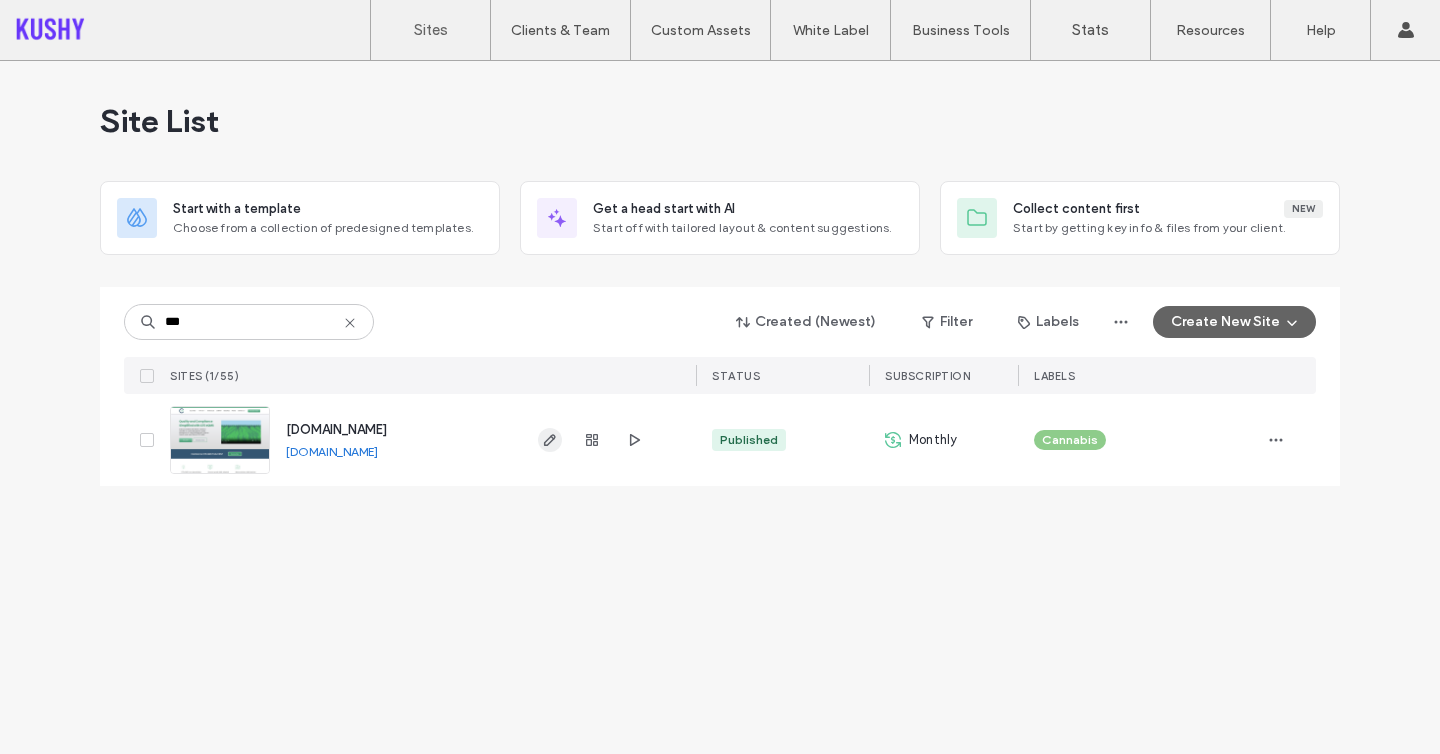 click 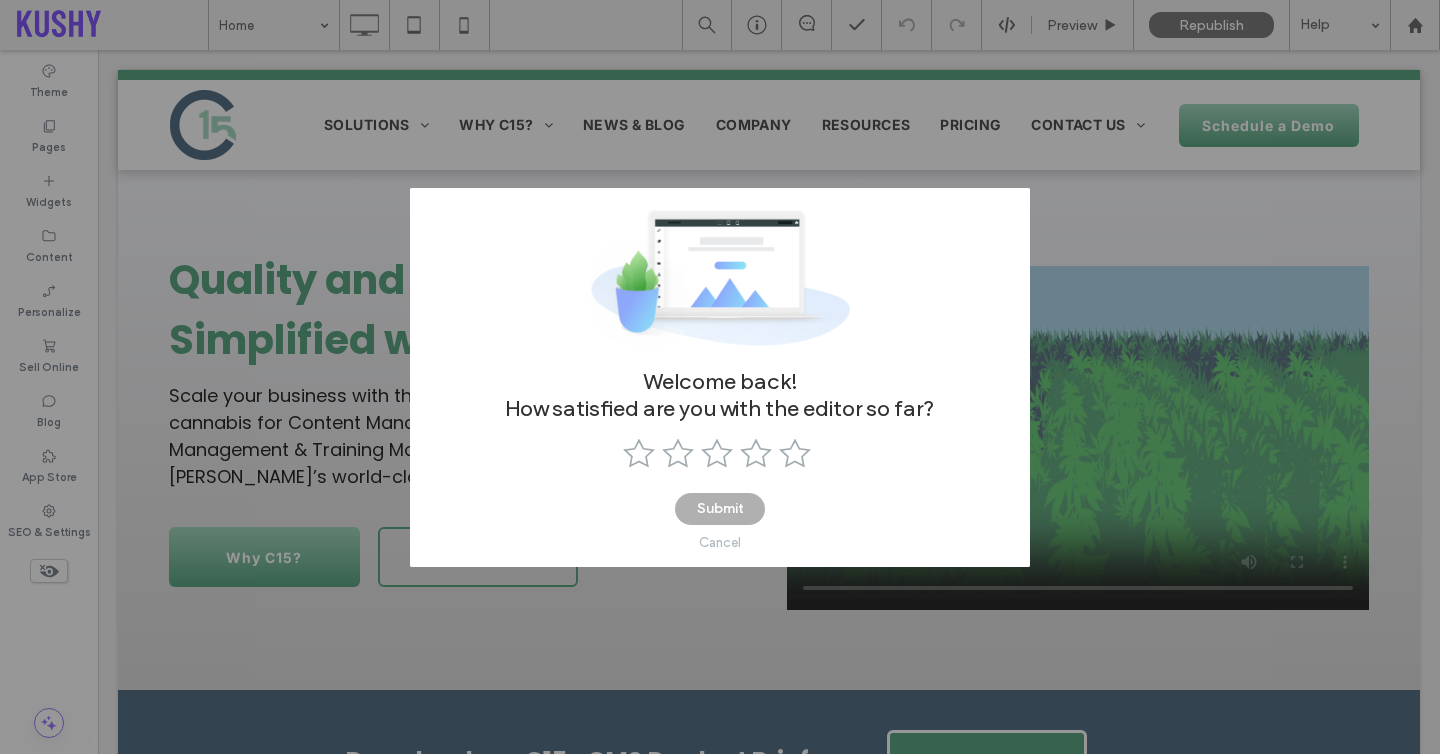 scroll, scrollTop: 0, scrollLeft: 0, axis: both 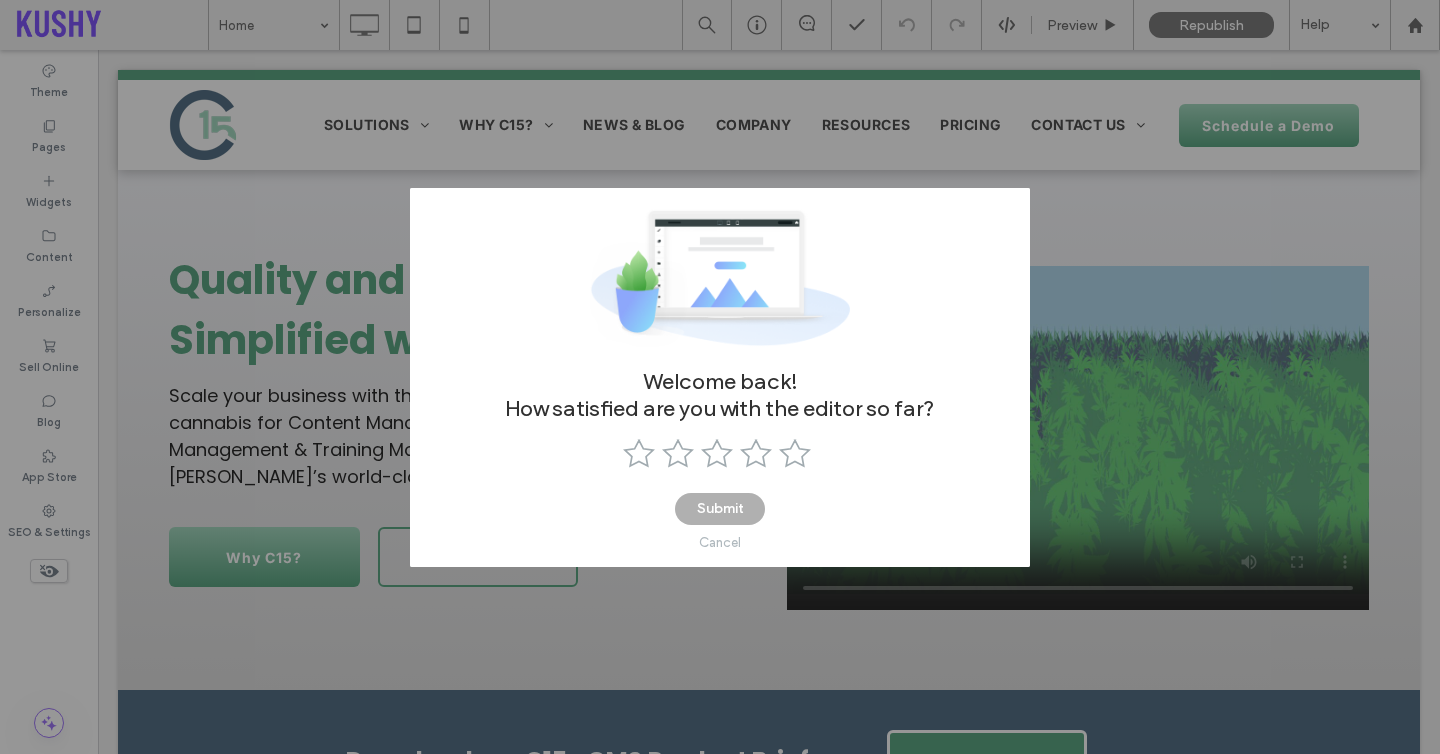 click on "Cancel" at bounding box center (720, 542) 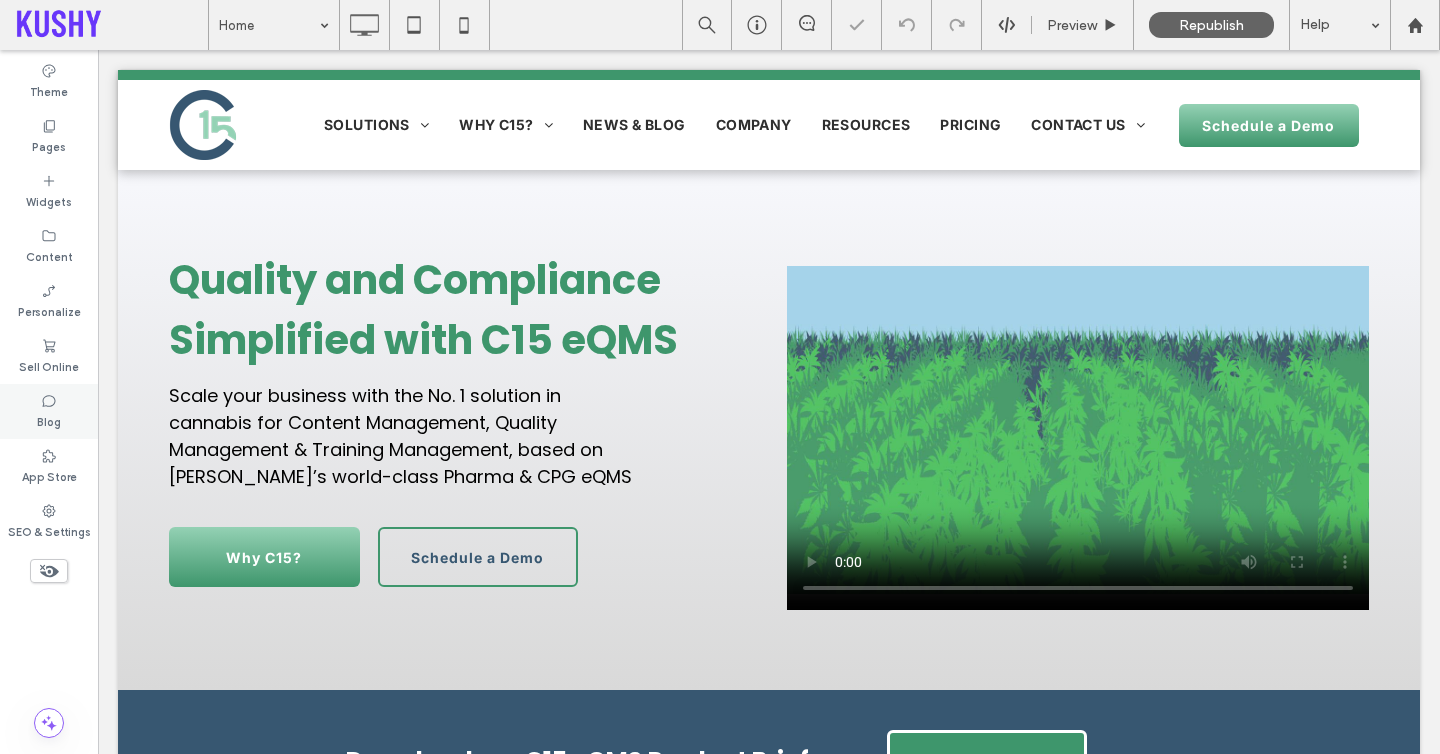 click on "Blog" at bounding box center [49, 411] 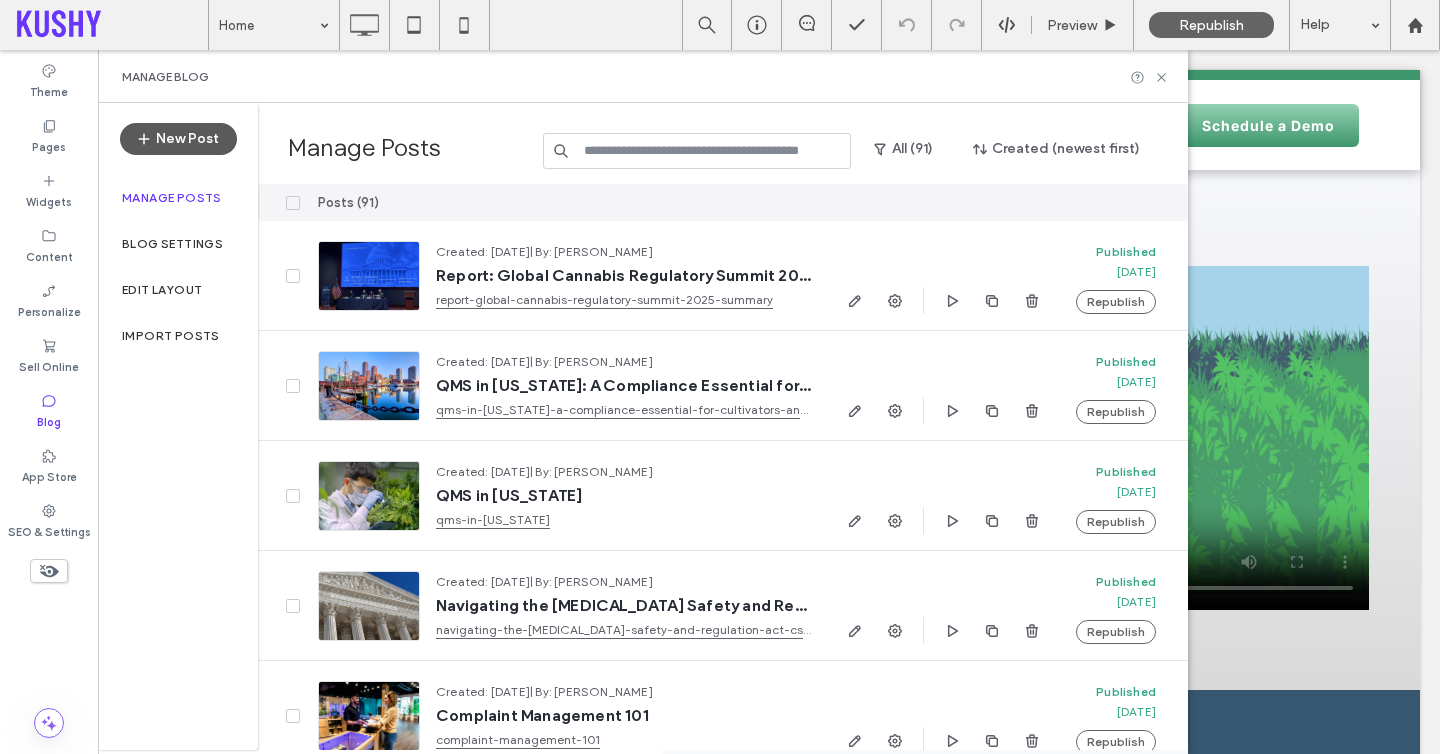 click on "New Post" at bounding box center [178, 139] 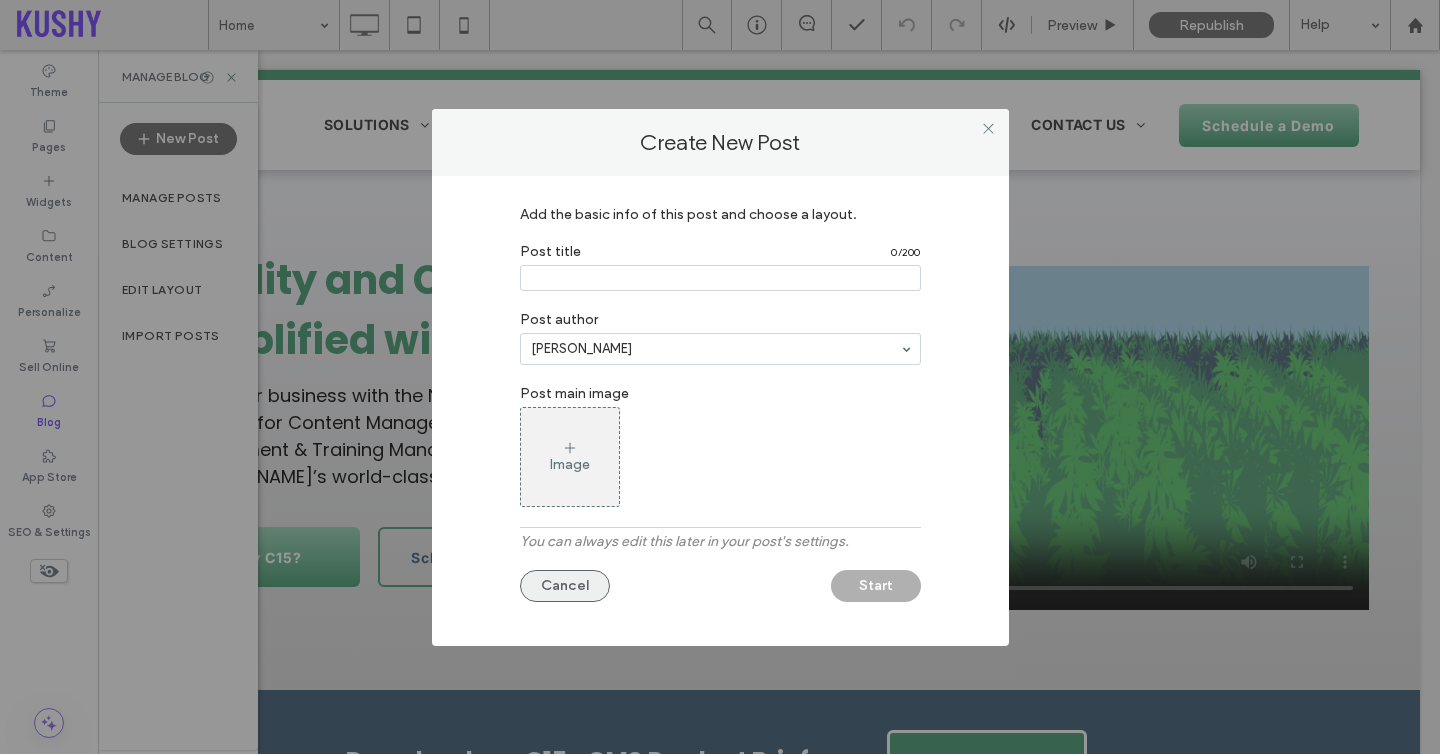 click on "Cancel" at bounding box center [565, 586] 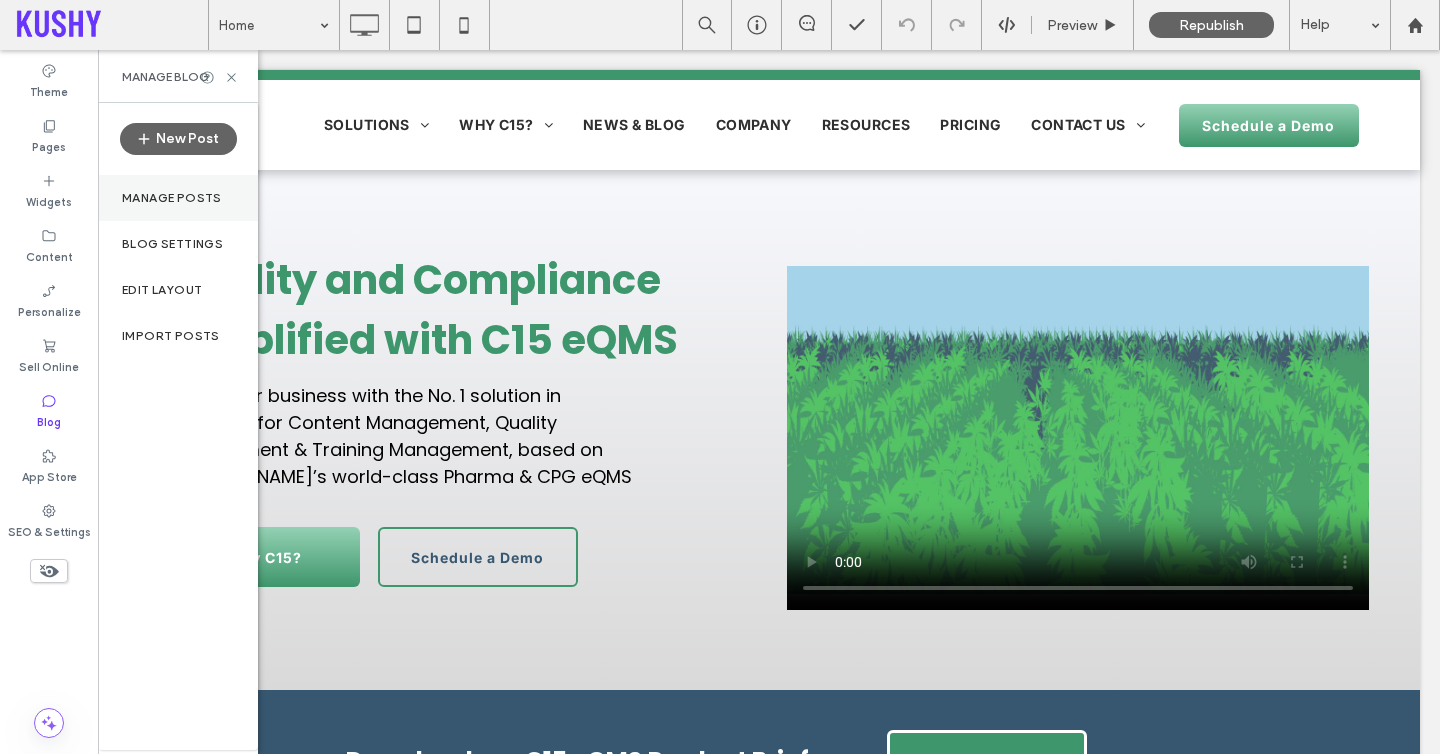 click on "Manage posts" at bounding box center [172, 198] 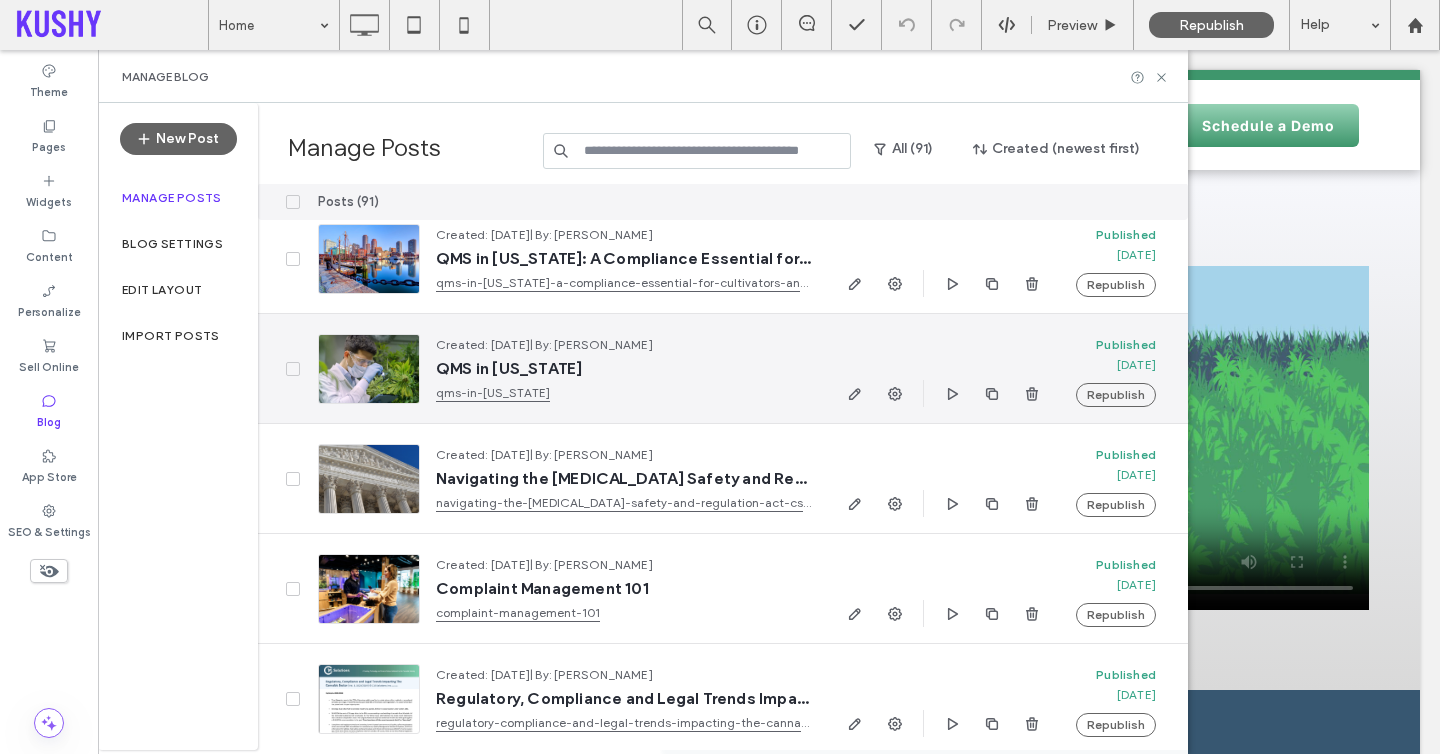 scroll, scrollTop: 0, scrollLeft: 0, axis: both 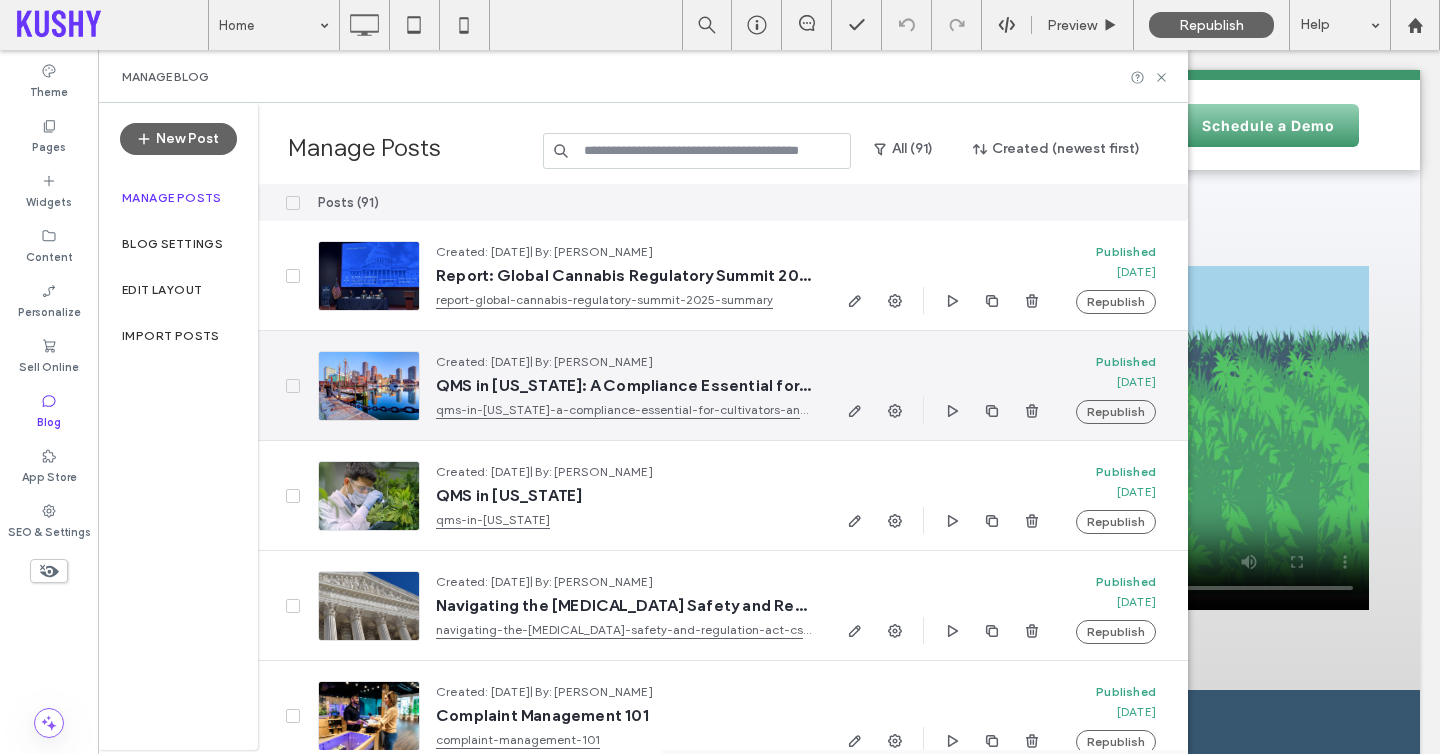 click on "qms-in-massachusetts-a-compliance-essential-for-cultivators-and-manufacturers" at bounding box center (623, 410) 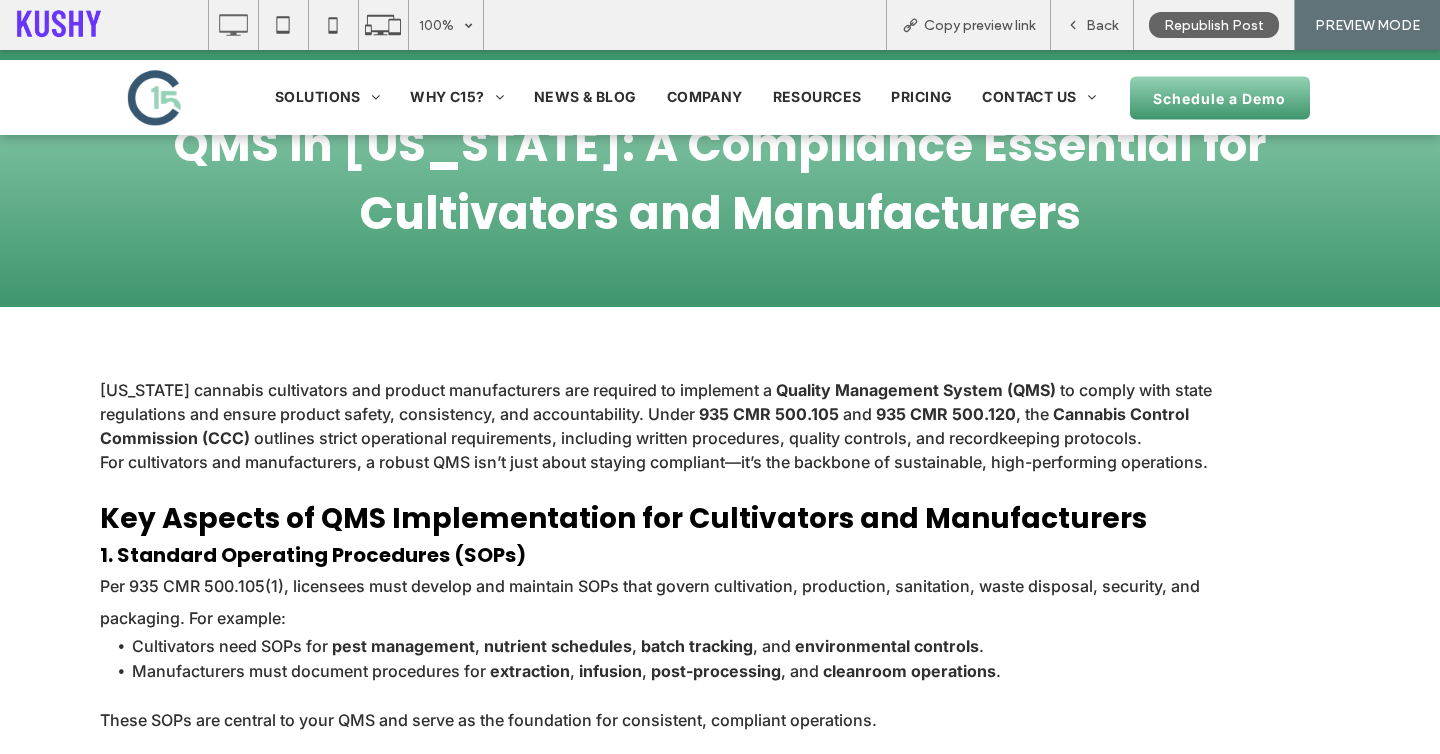 scroll, scrollTop: 0, scrollLeft: 0, axis: both 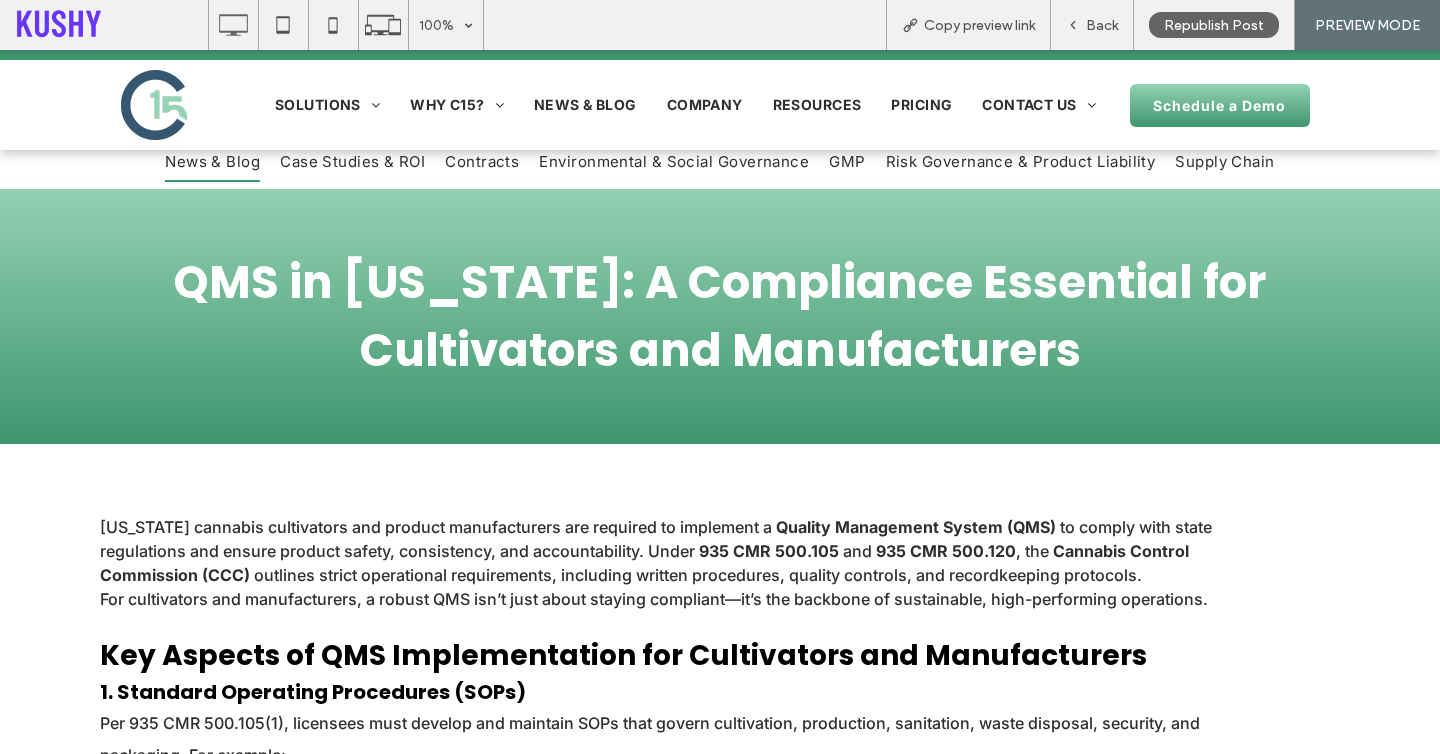 click on "News & Blog" at bounding box center (212, 162) 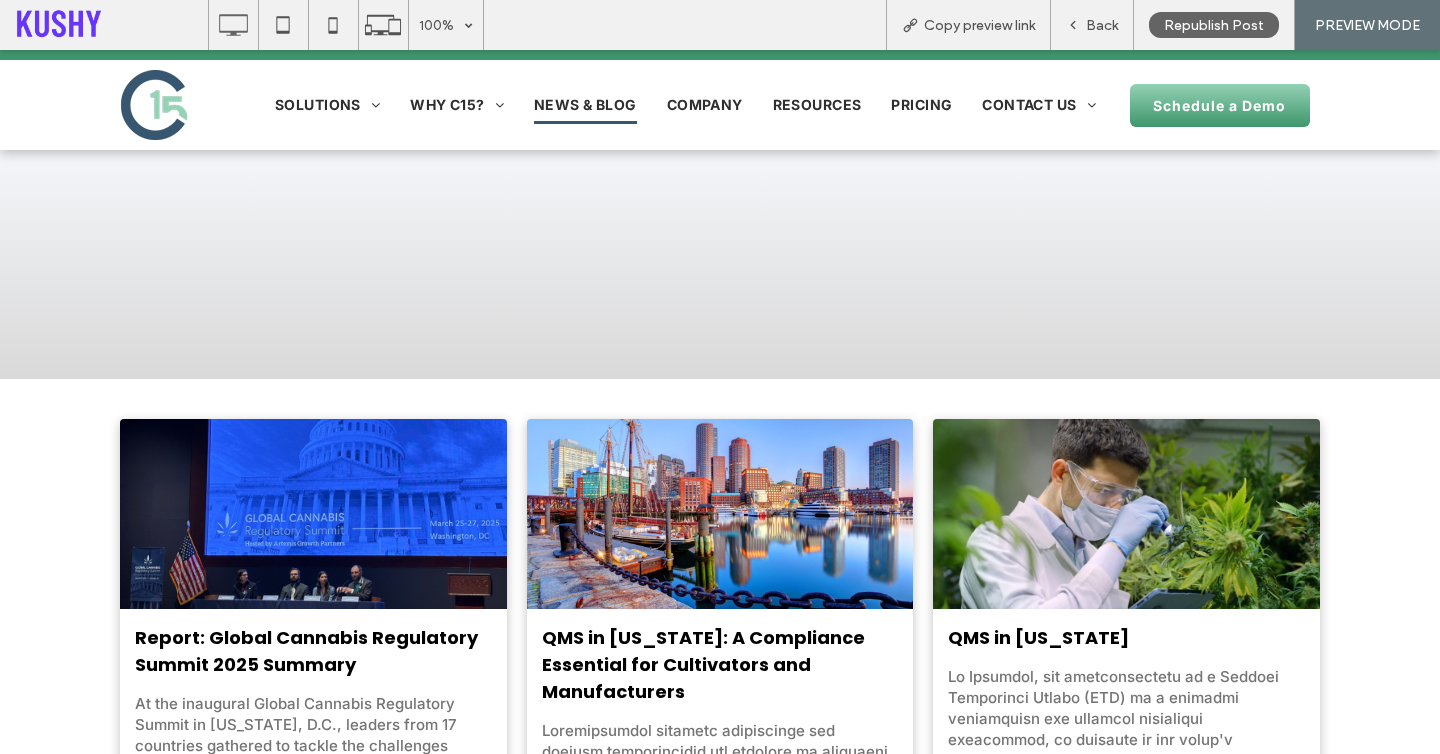 scroll, scrollTop: 0, scrollLeft: 0, axis: both 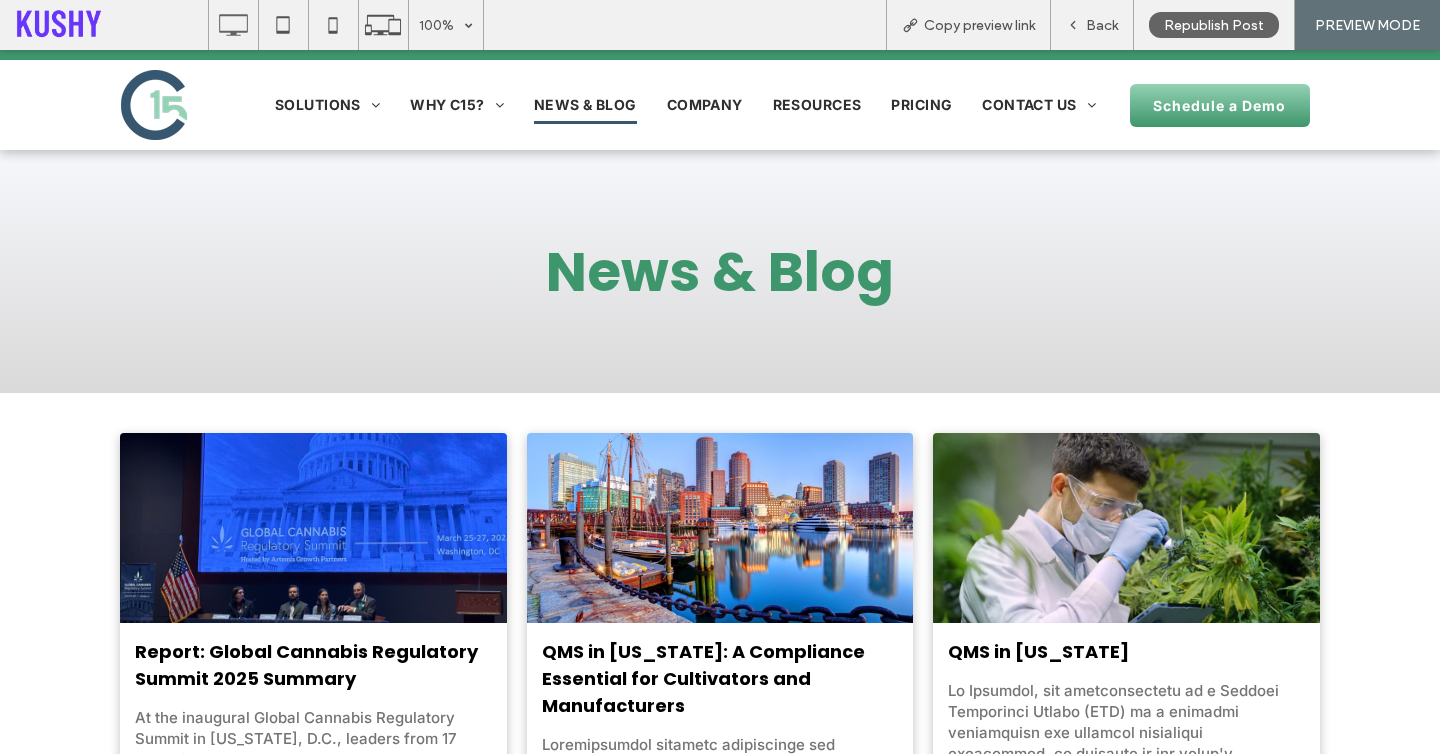 click at bounding box center [313, 527] 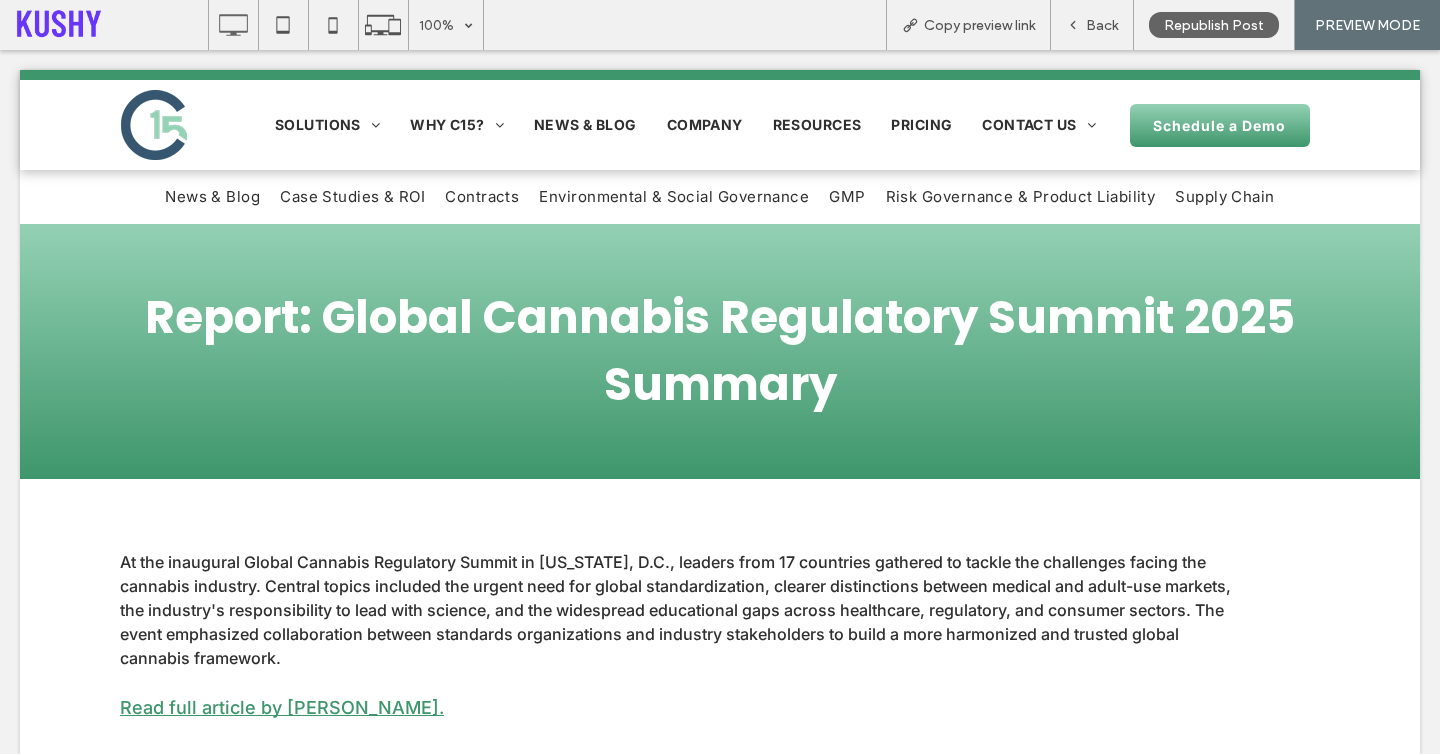 scroll, scrollTop: 0, scrollLeft: 0, axis: both 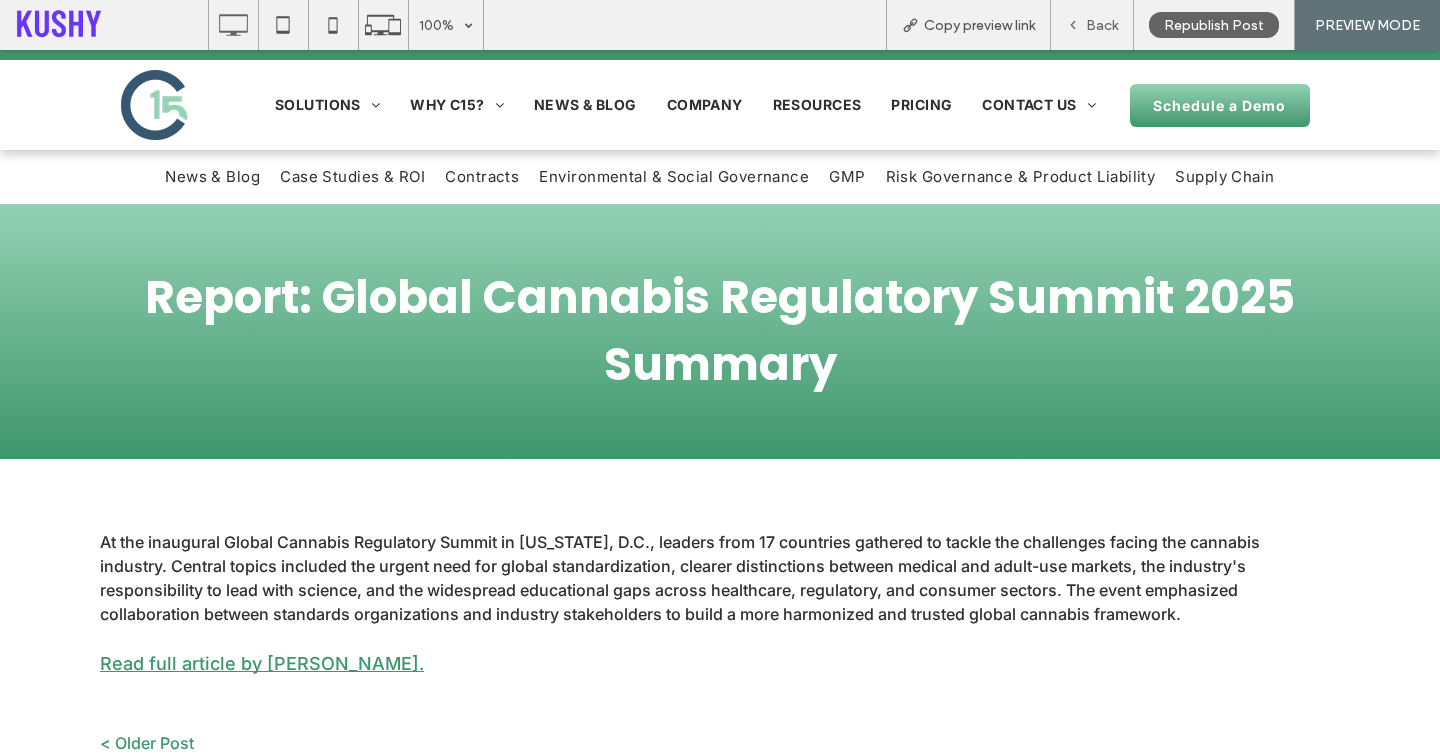 click on "Back" at bounding box center [1092, 25] 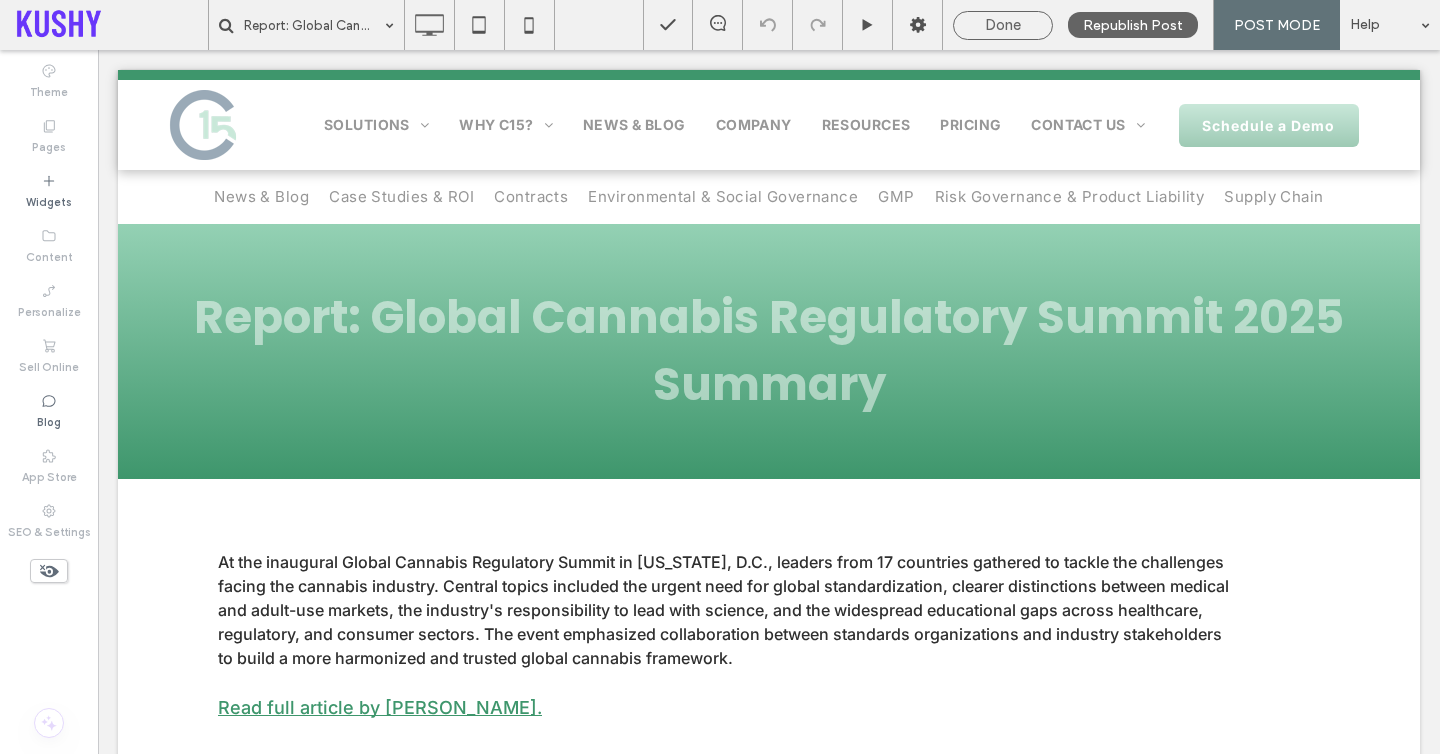 click on "Done" at bounding box center (1003, 25) 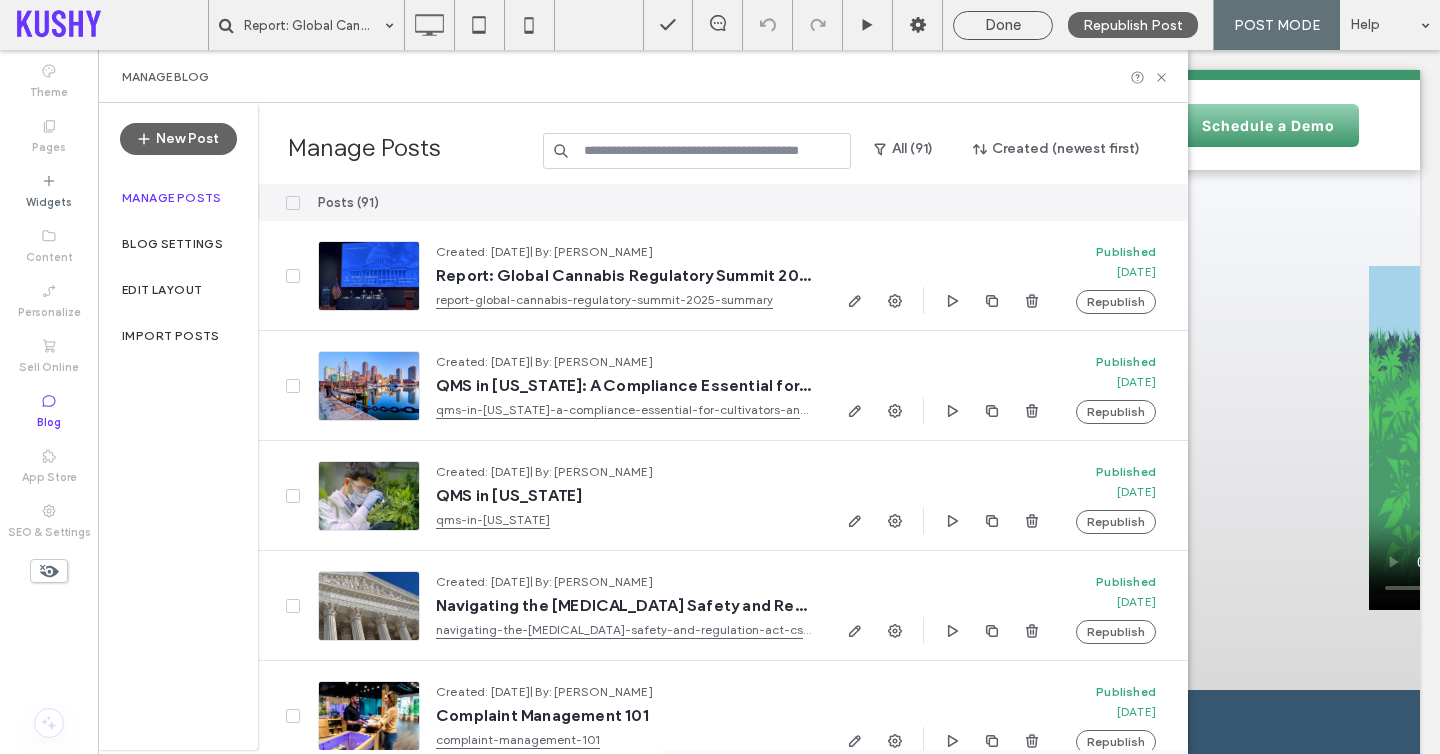 scroll, scrollTop: 0, scrollLeft: 0, axis: both 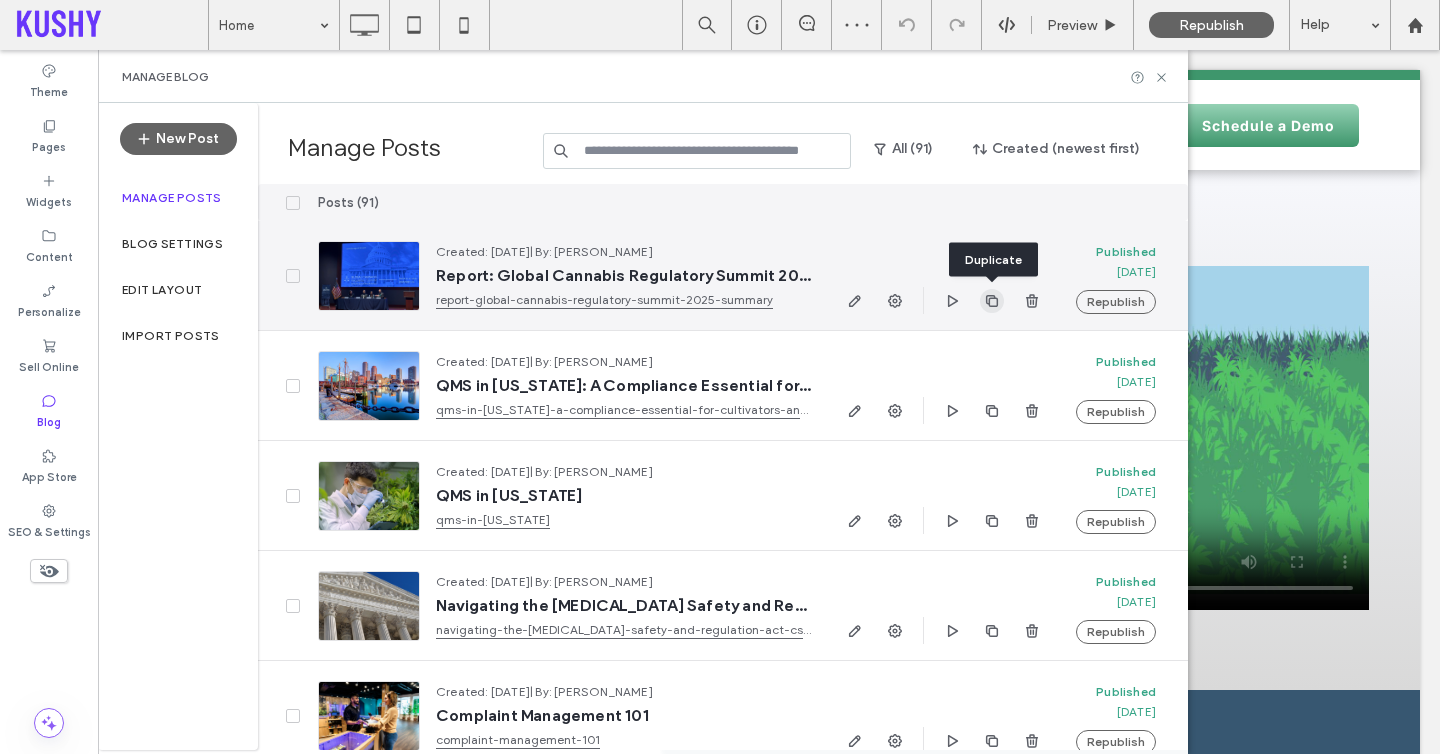 click at bounding box center [992, 301] 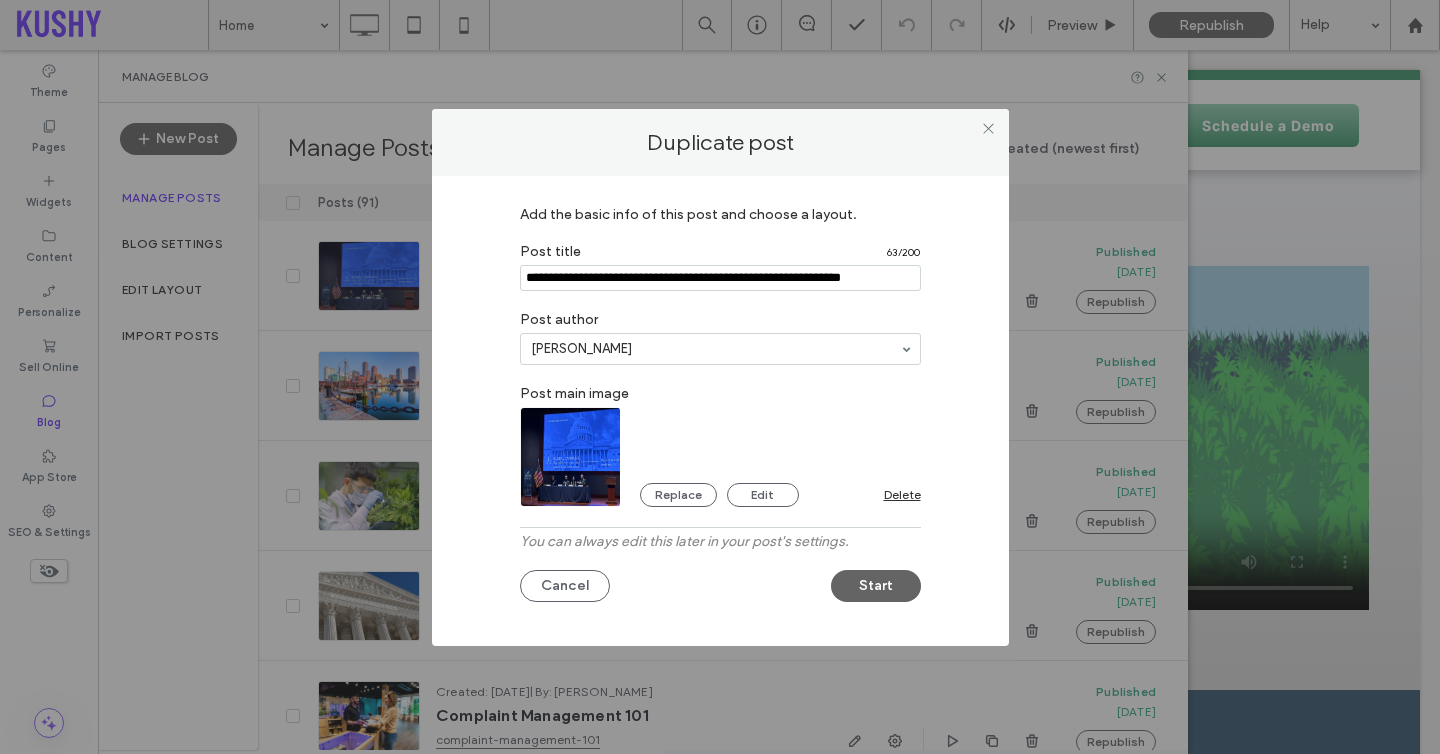 type 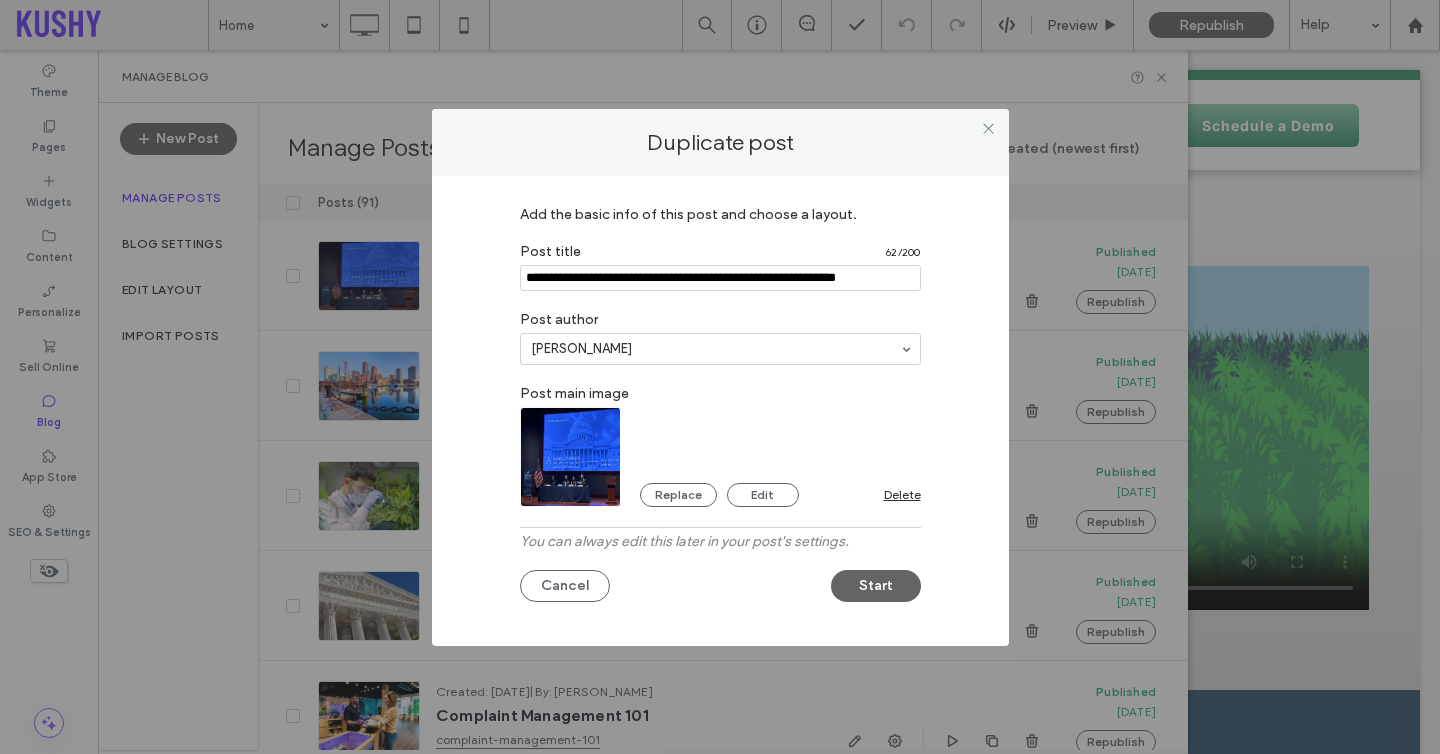 type on "**********" 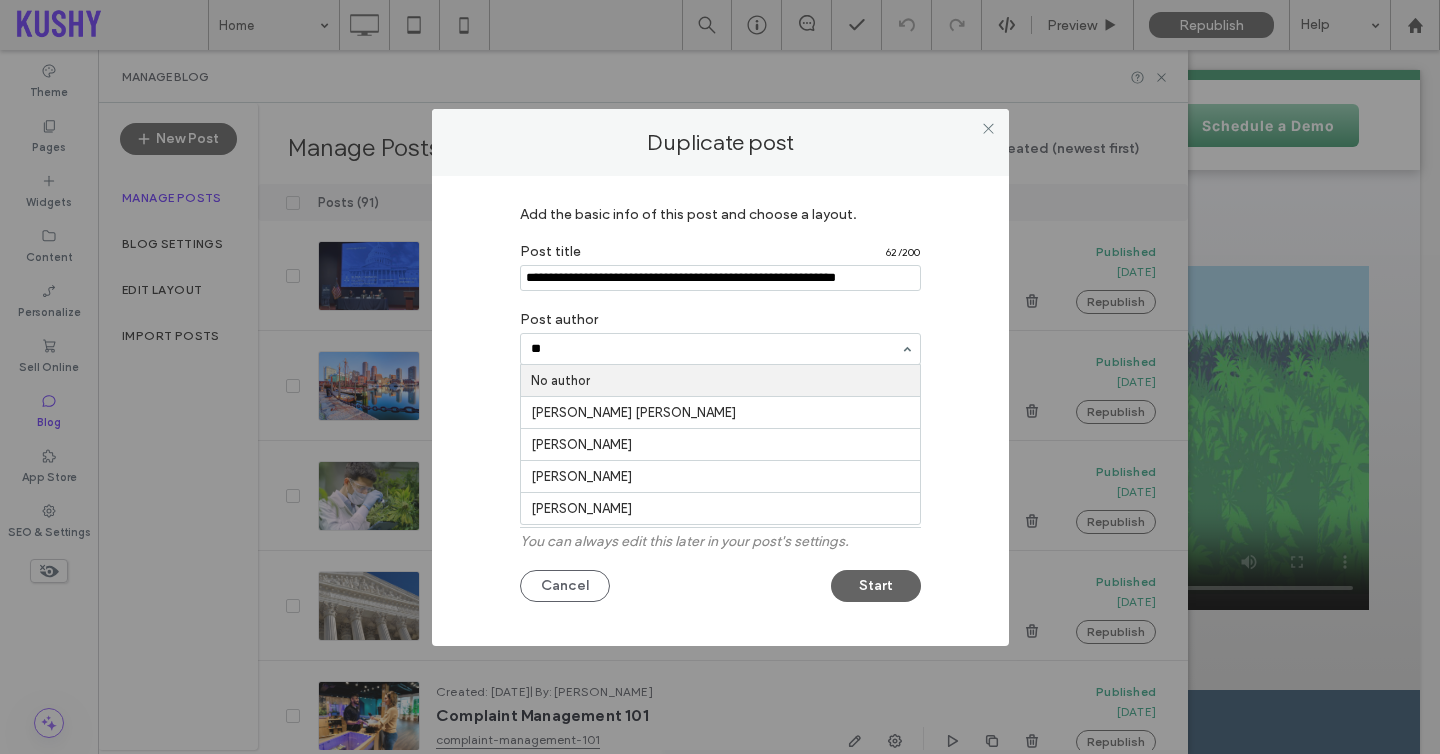 type on "***" 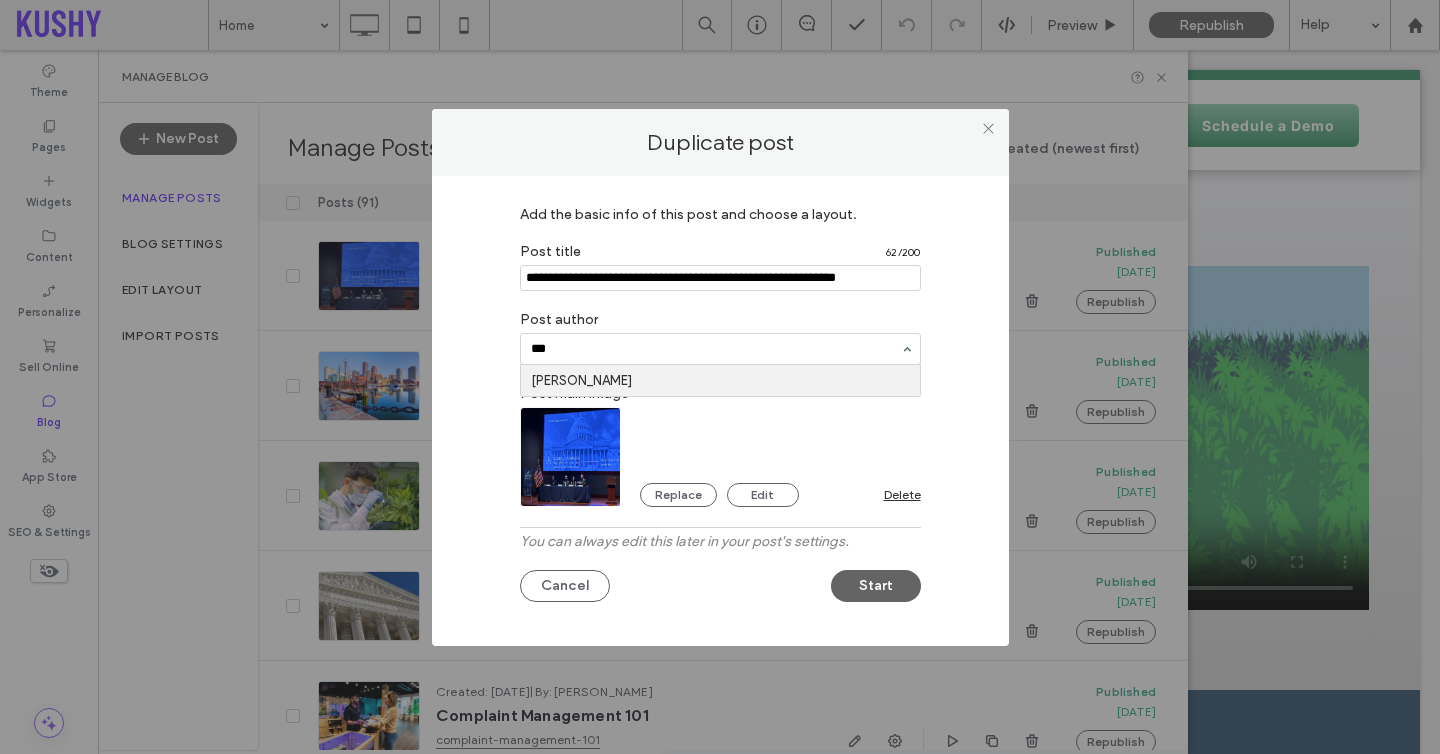 type 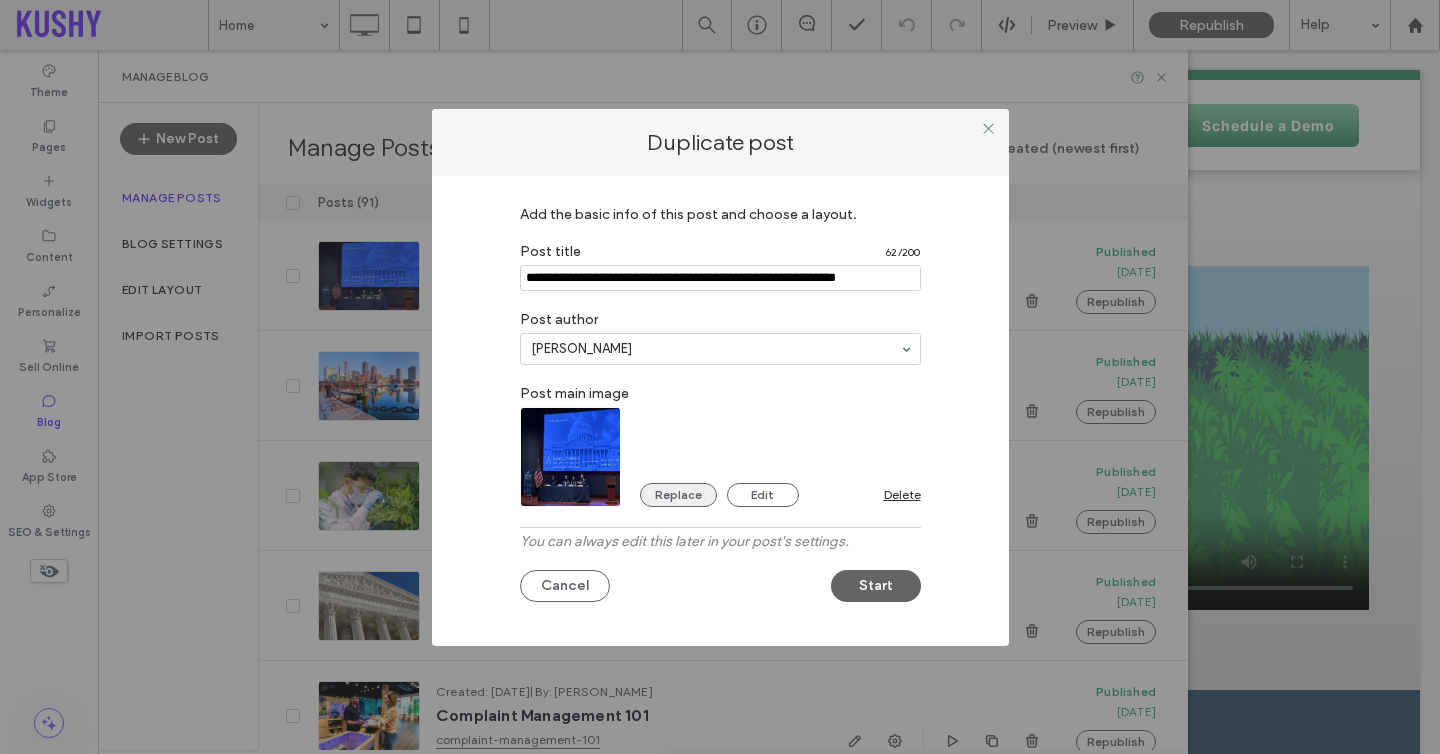 click on "Replace" at bounding box center (678, 495) 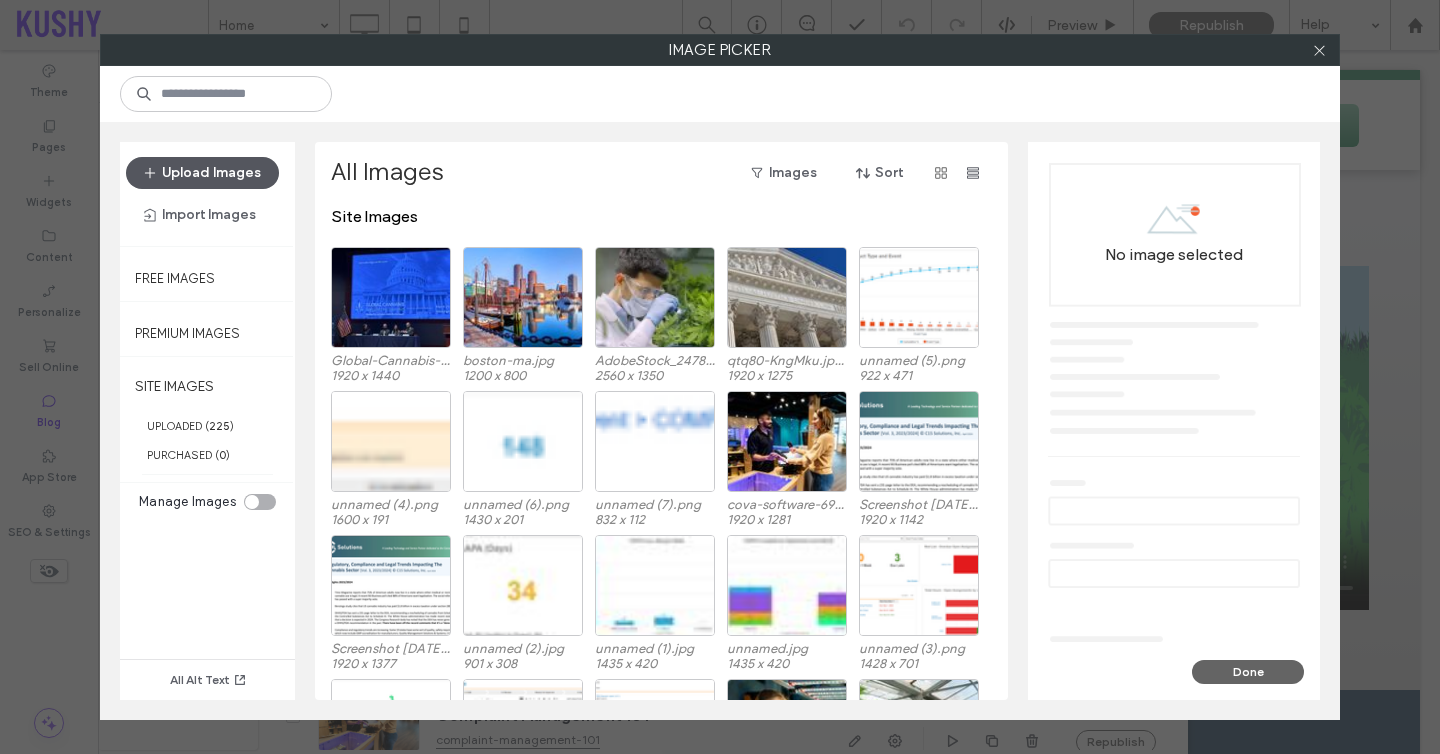 click on "Upload Images" at bounding box center [202, 173] 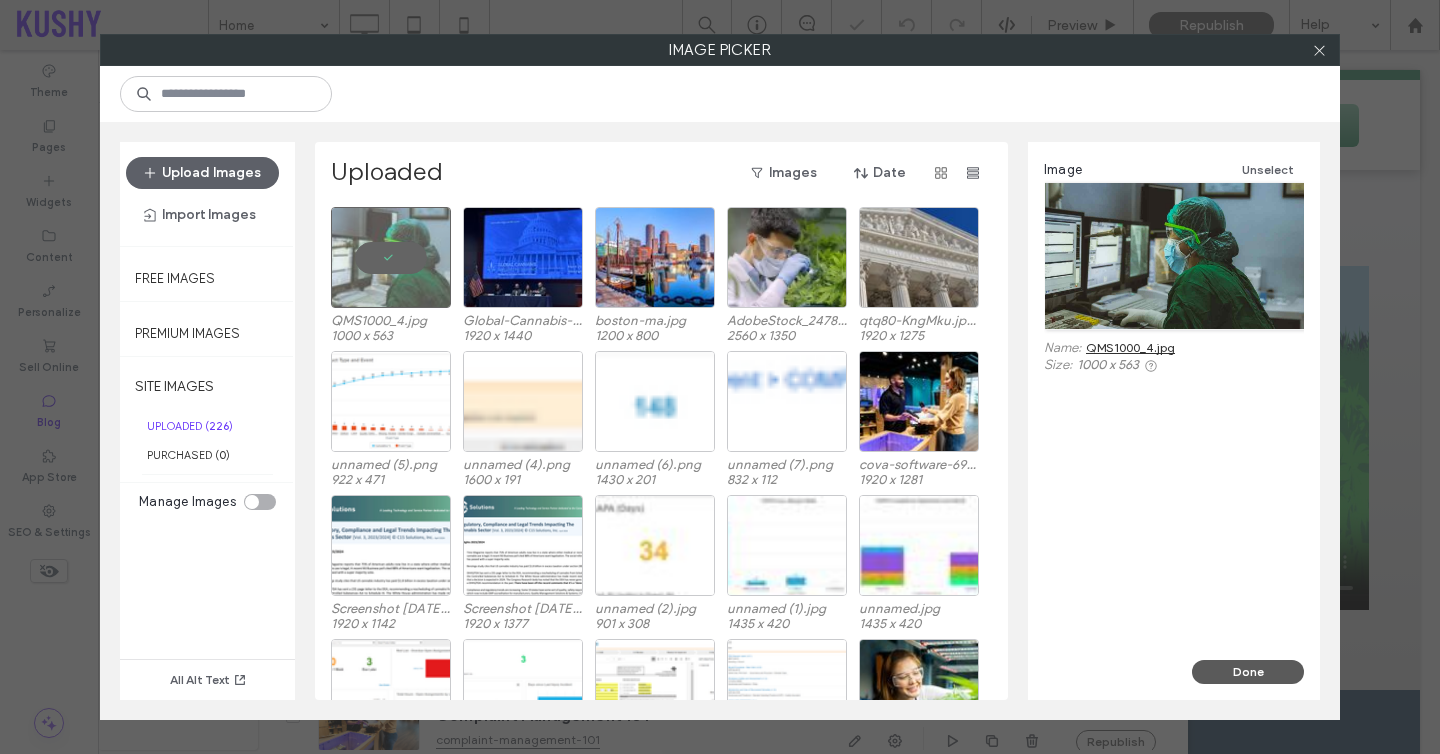 click on "Done" at bounding box center [1248, 672] 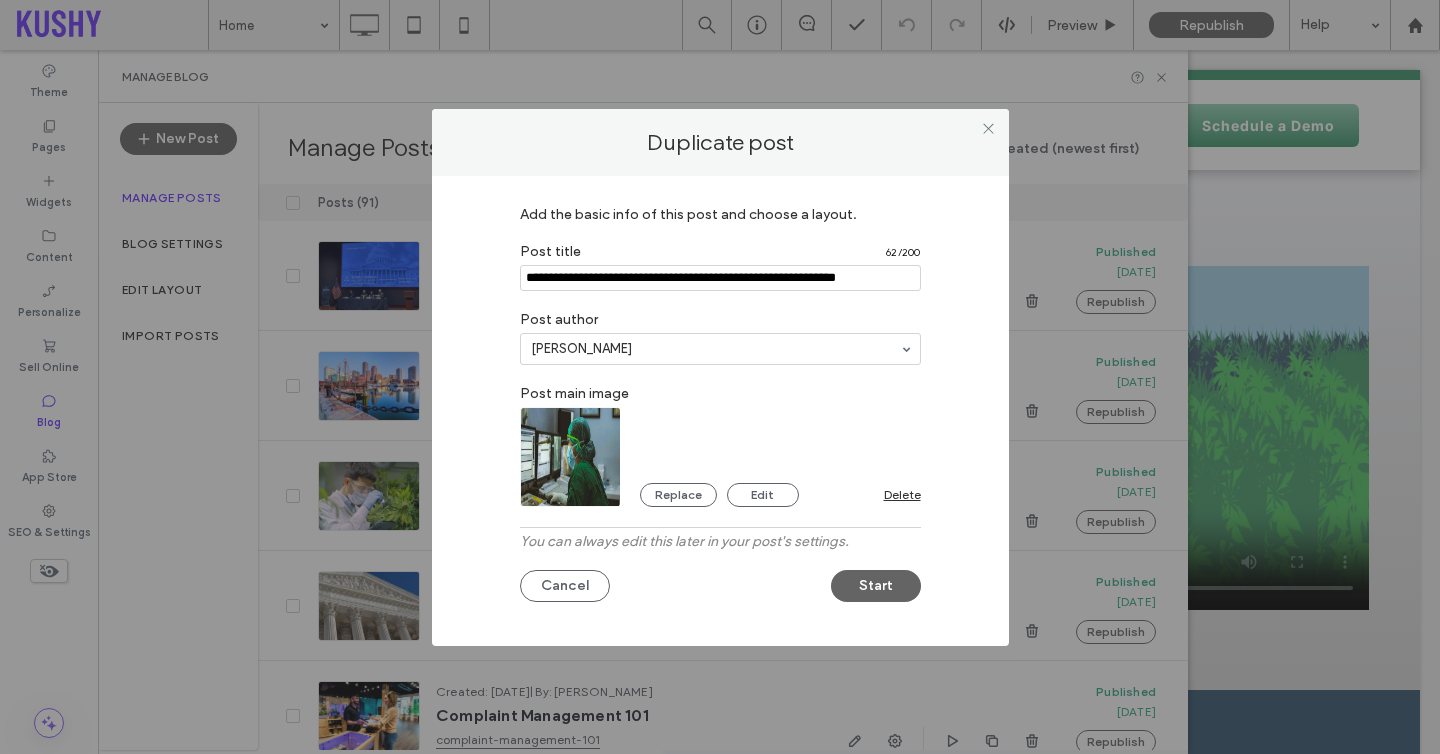 drag, startPoint x: 778, startPoint y: 279, endPoint x: 1028, endPoint y: 290, distance: 250.24188 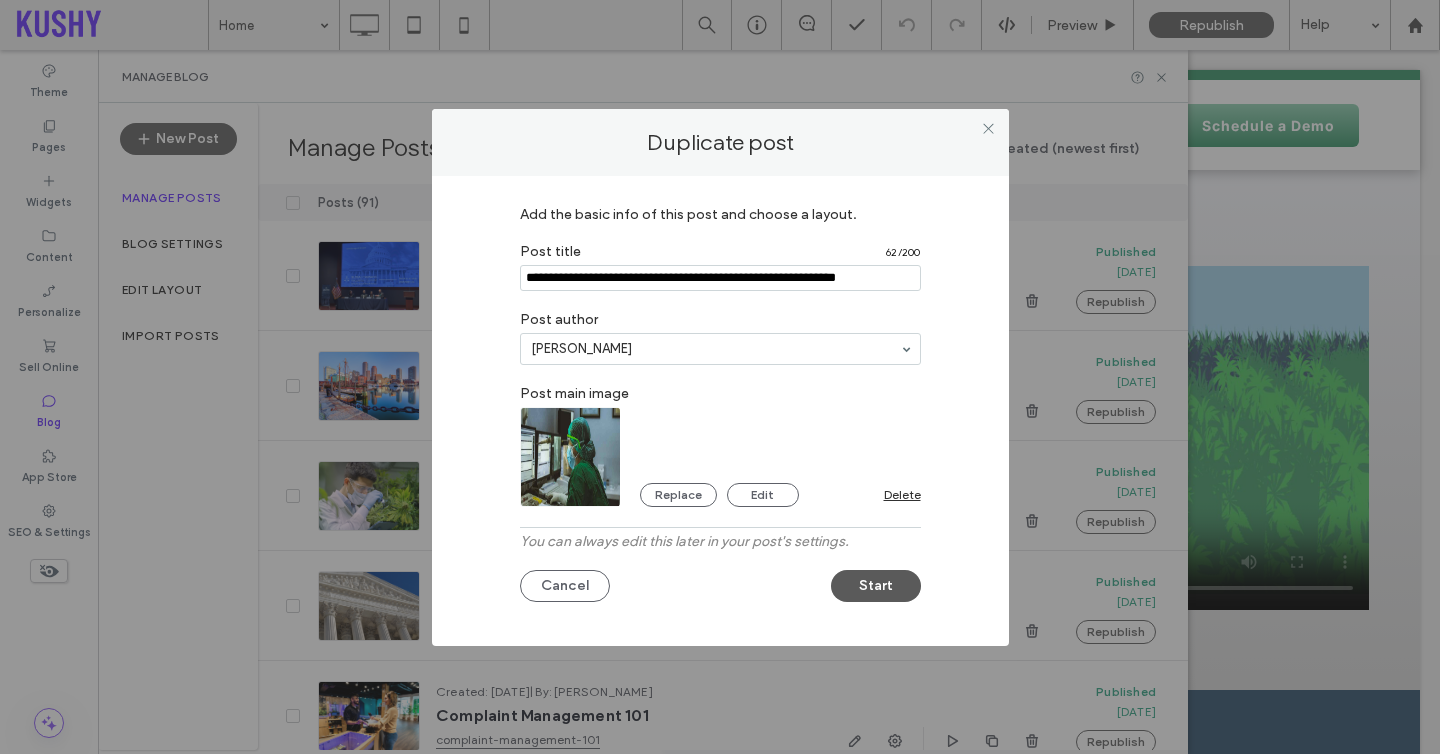 click on "Start" at bounding box center (876, 586) 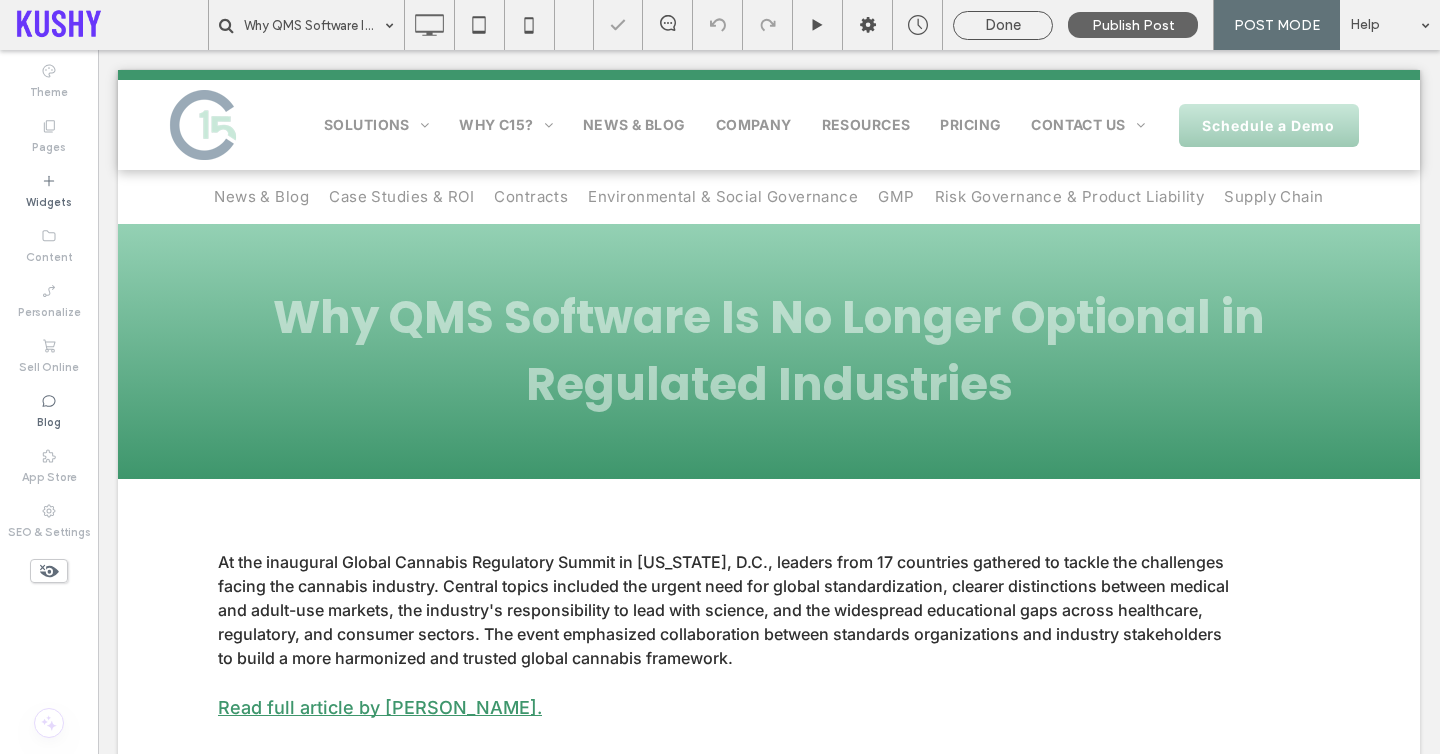 scroll, scrollTop: 0, scrollLeft: 0, axis: both 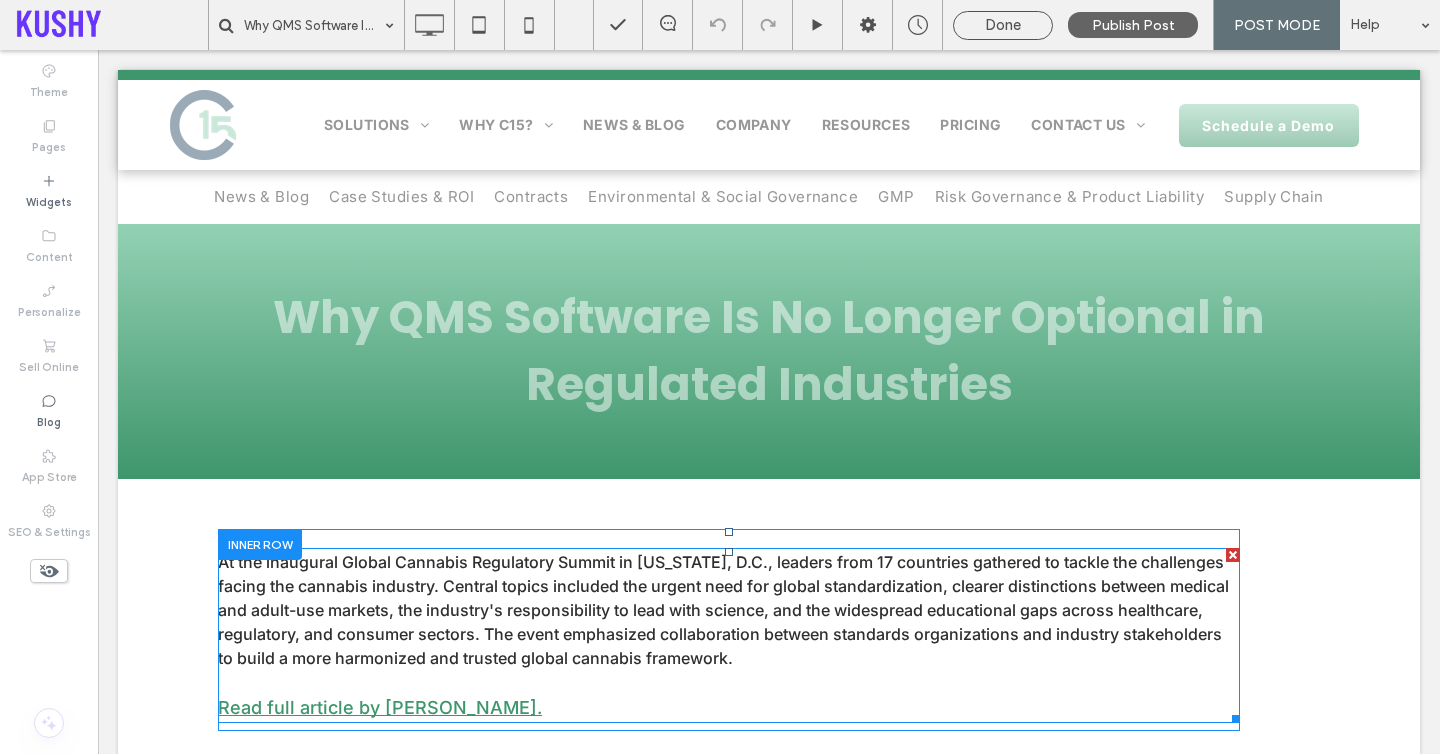 click on "At the inaugural Global Cannabis Regulatory Summit in Washington, D.C., leaders from 17 countries gathered to tackle the challenges facing the cannabis industry. Central topics included the urgent need for global standardization, clearer distinctions between medical and adult-use markets, the industry's responsibility to lead with science, and the widespread educational gaps across healthcare, regulatory, and consumer sectors. The event emphasized collaboration between standards organizations and industry stakeholders to build a more harmonized and trusted global cannabis framework." at bounding box center [723, 610] 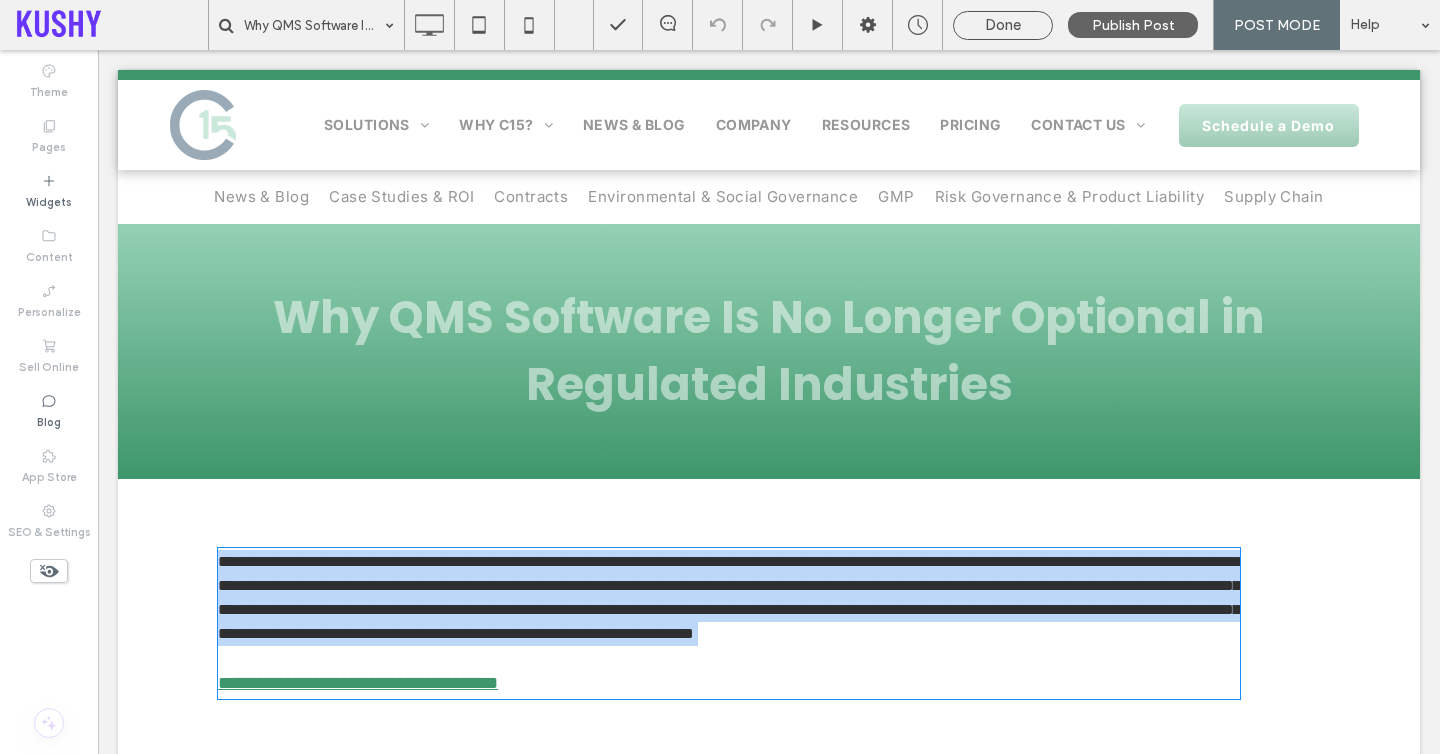 click on "**********" at bounding box center (729, 597) 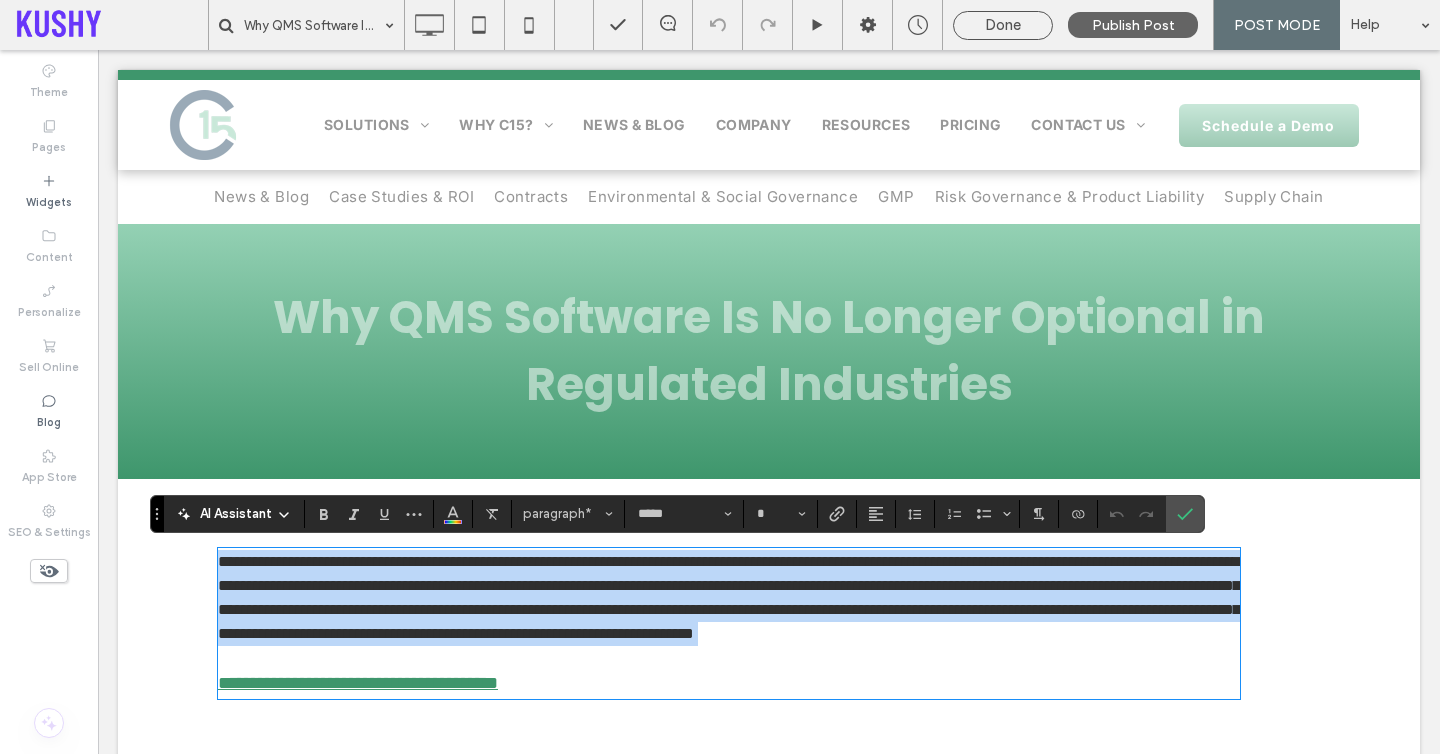 click on "**********" at bounding box center [729, 597] 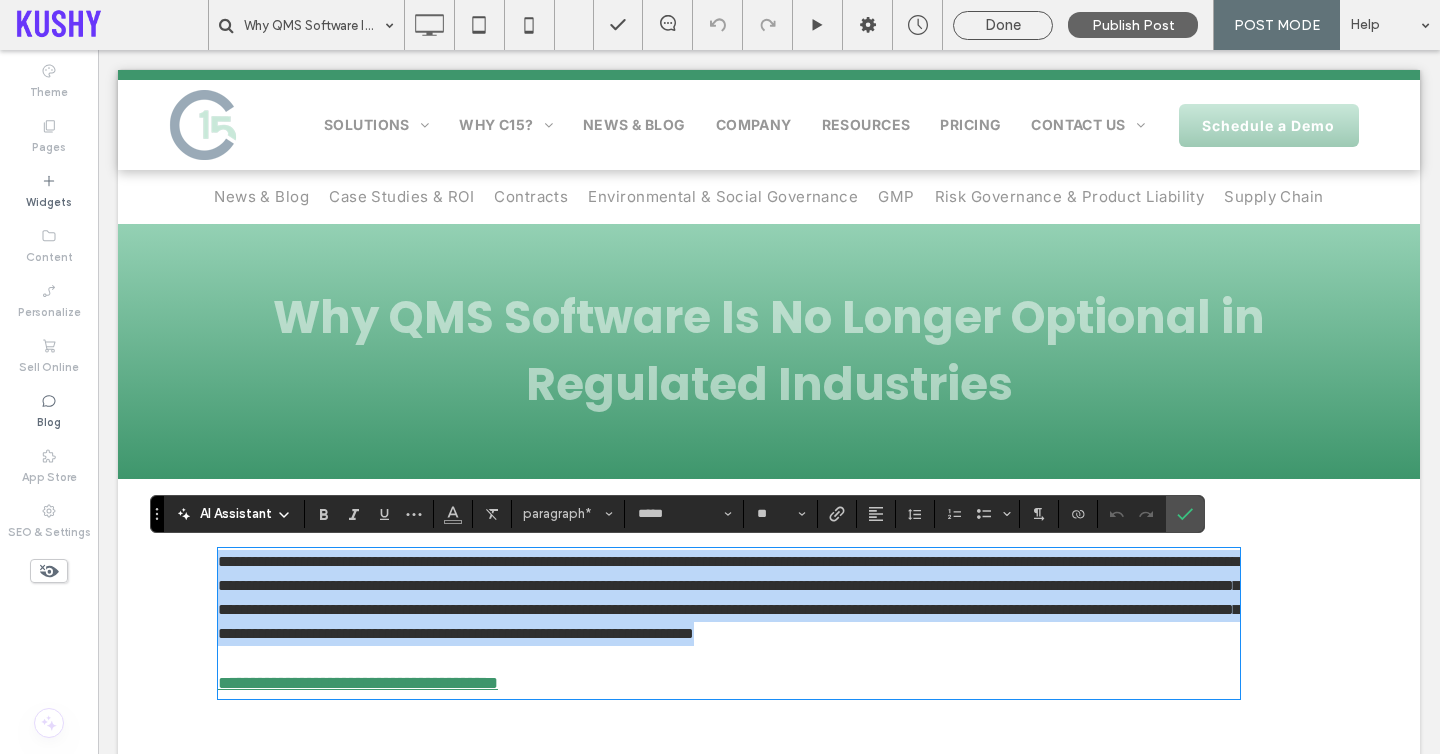 drag, startPoint x: 941, startPoint y: 655, endPoint x: 189, endPoint y: 487, distance: 770.5375 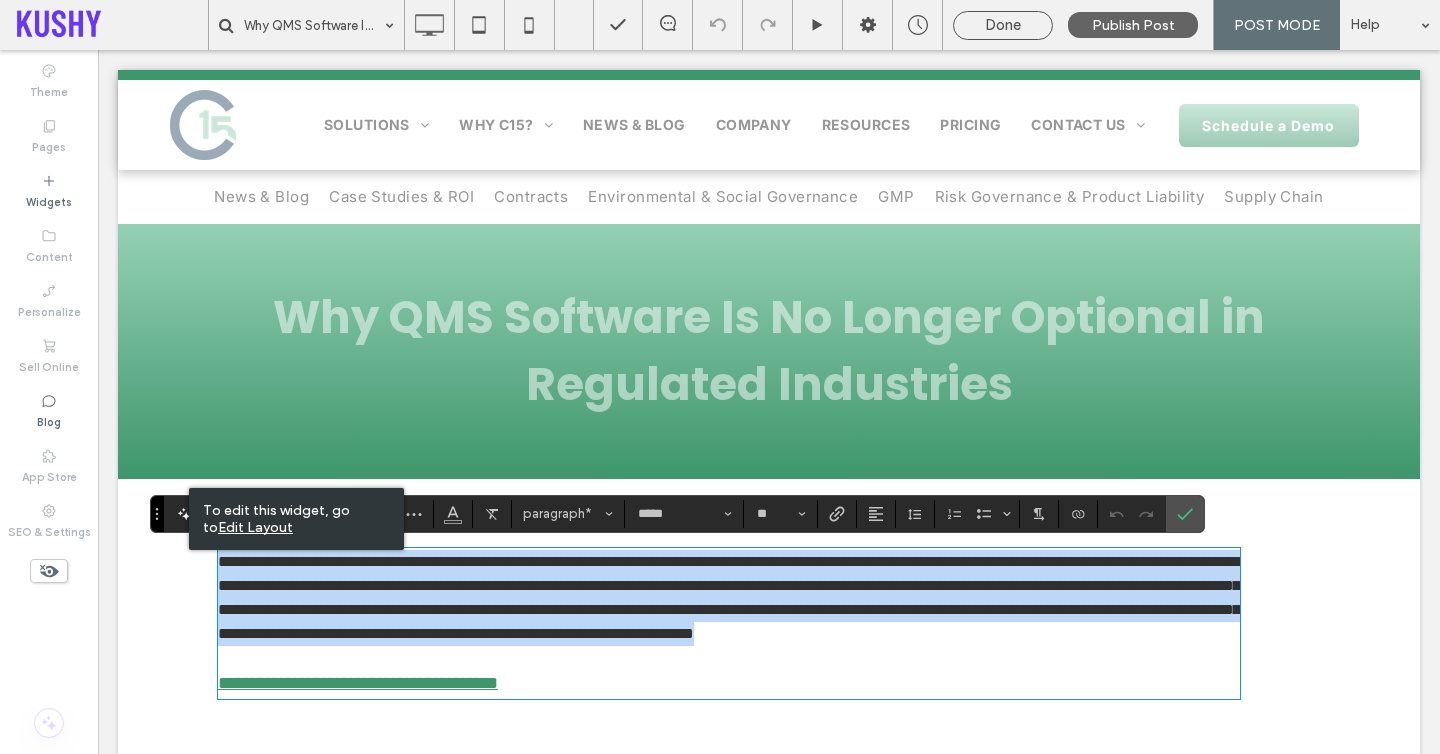 scroll, scrollTop: 0, scrollLeft: 0, axis: both 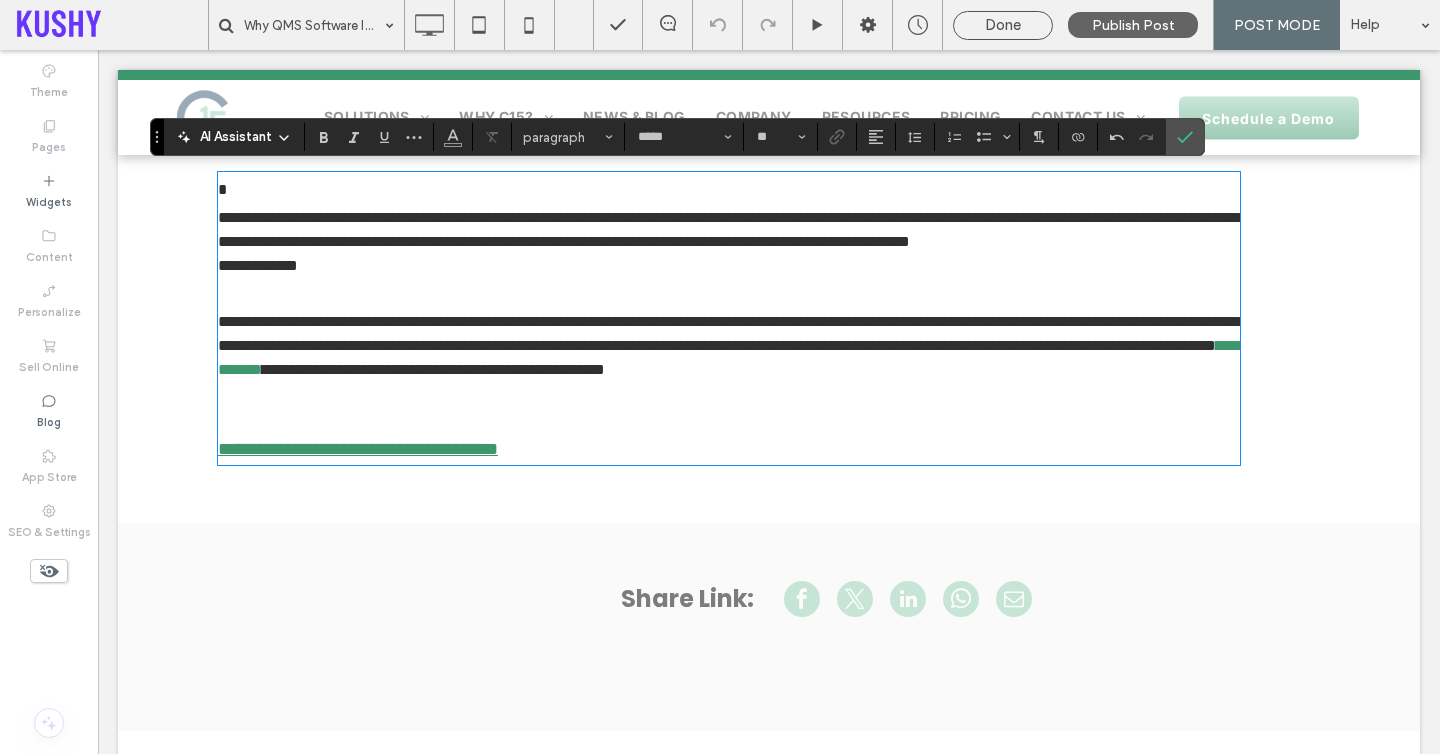 click on "**********" at bounding box center (729, 422) 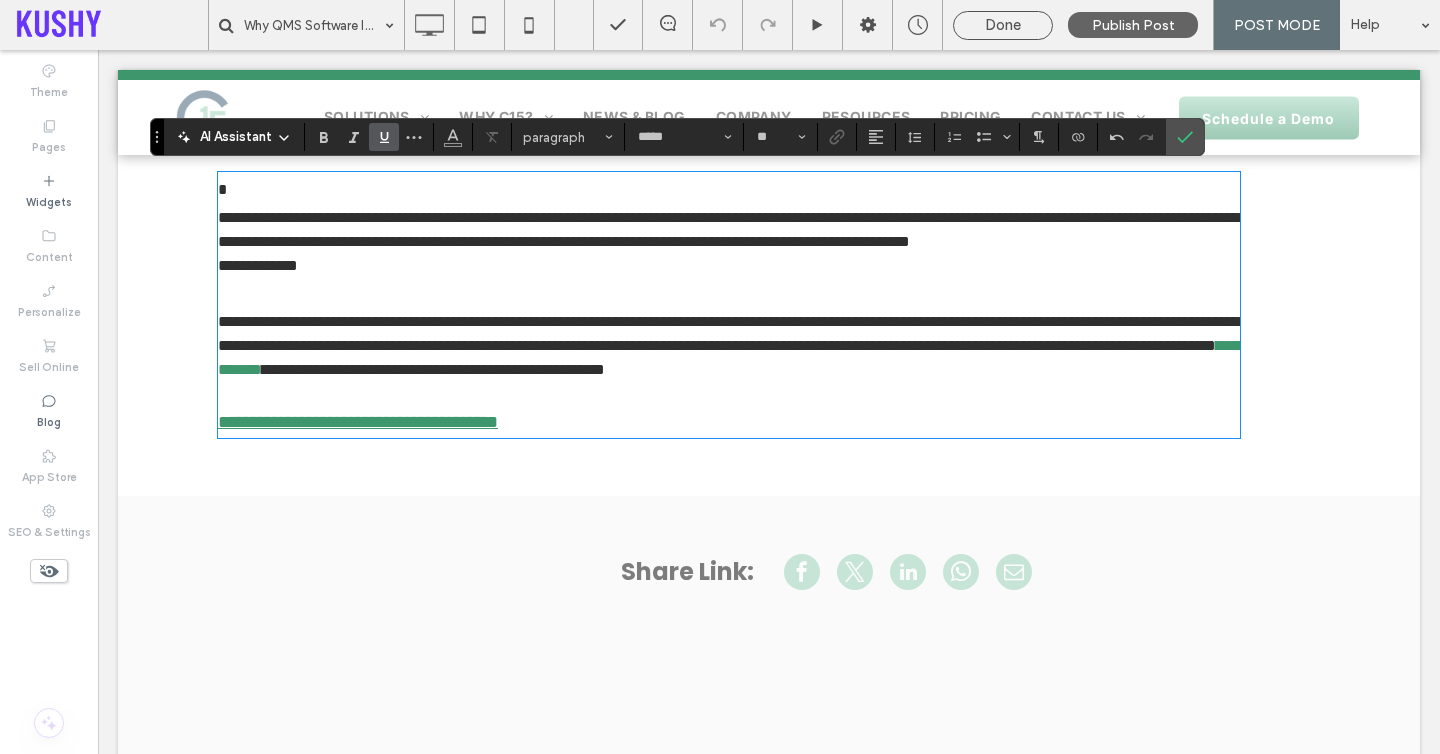 click on "*" at bounding box center [729, 190] 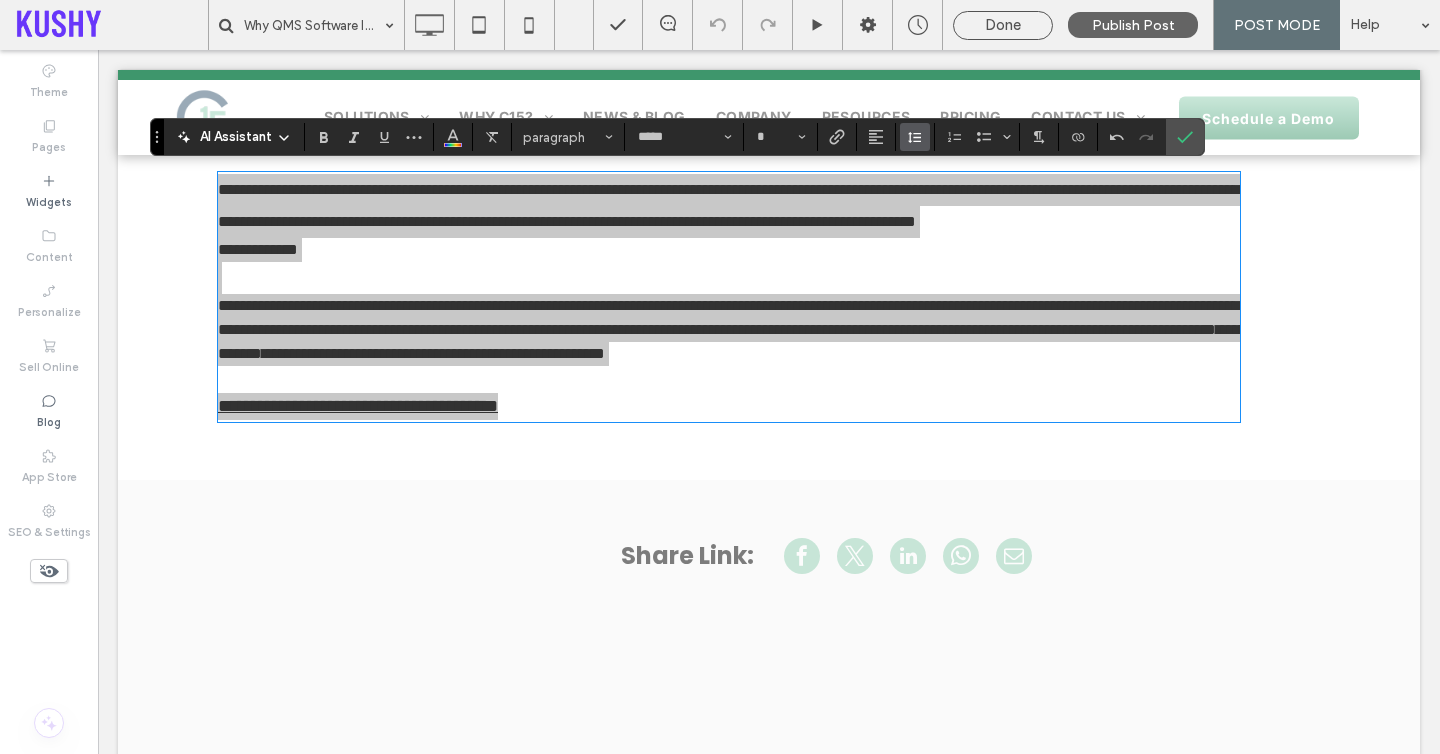 click 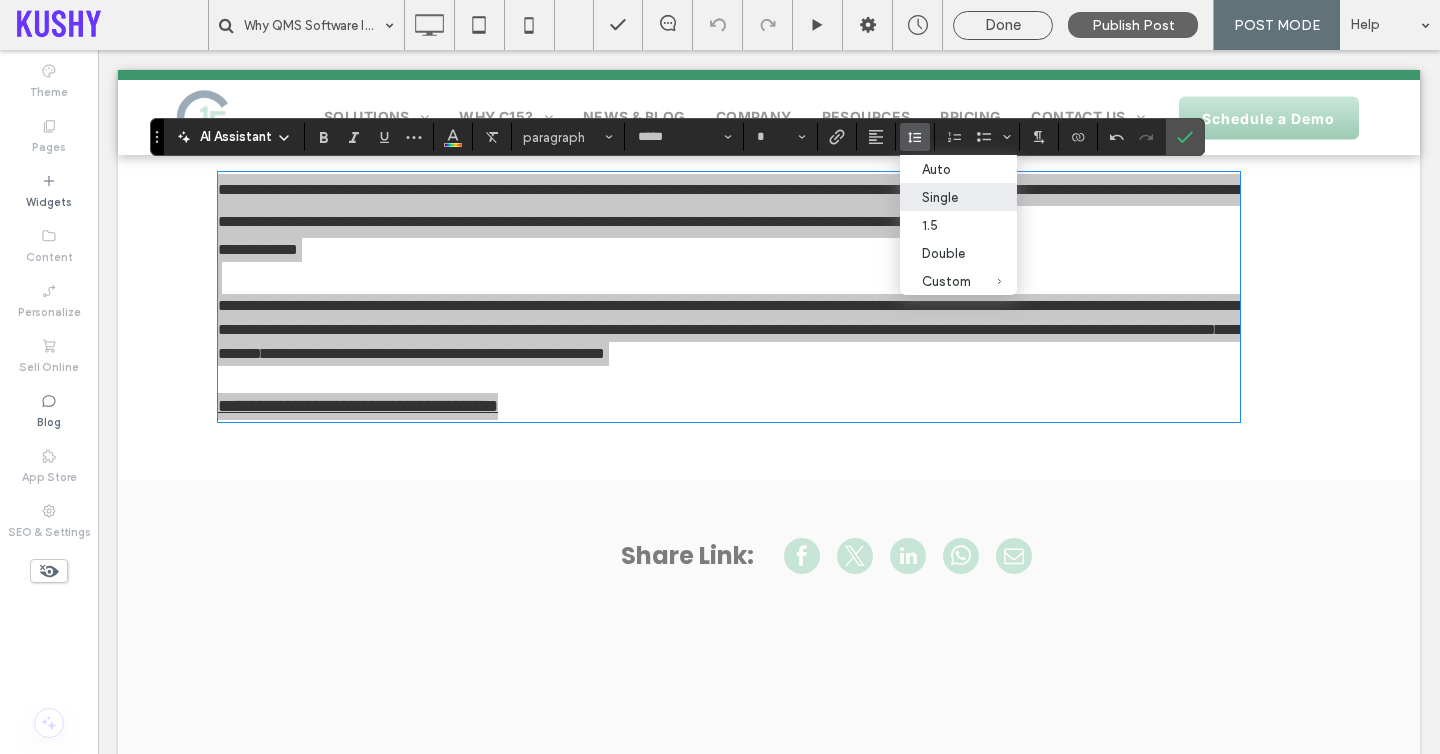 click on "Single" at bounding box center [946, 197] 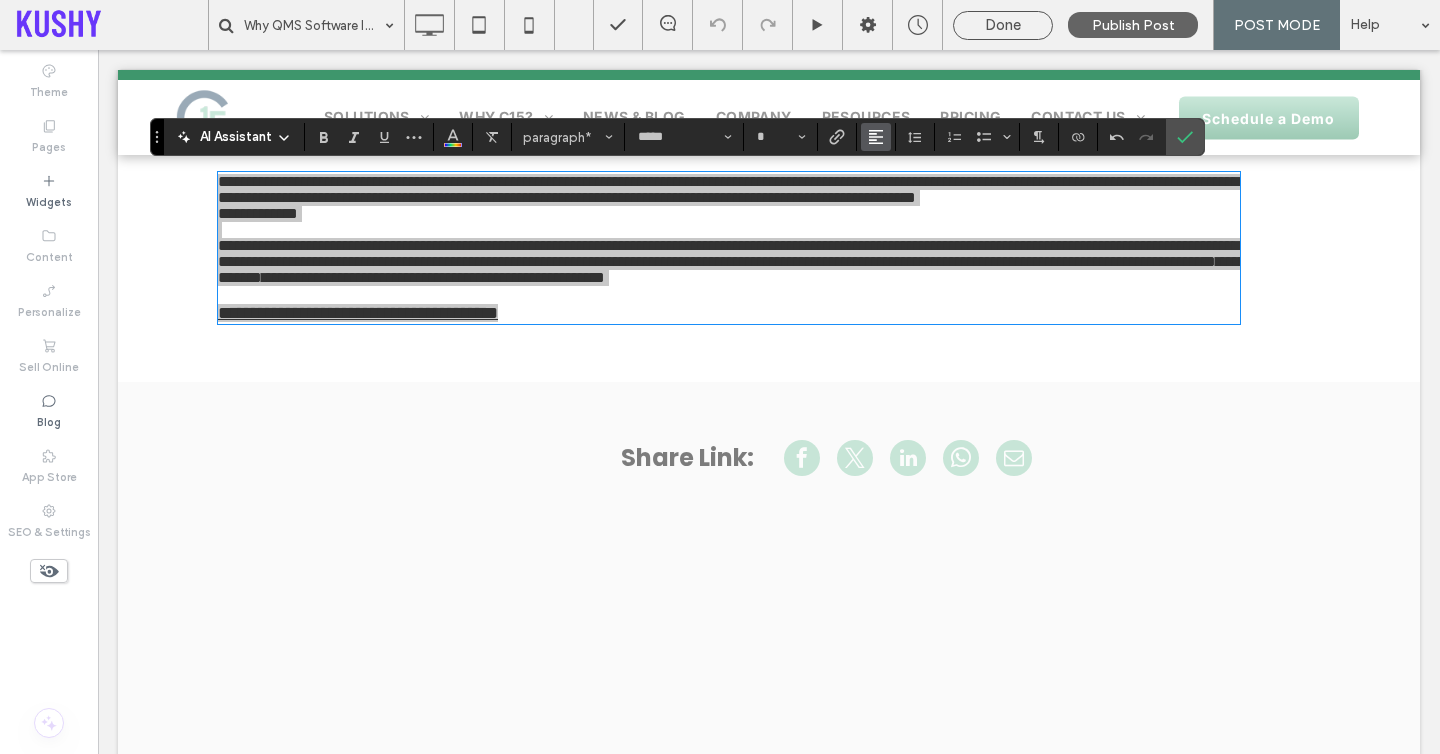 click 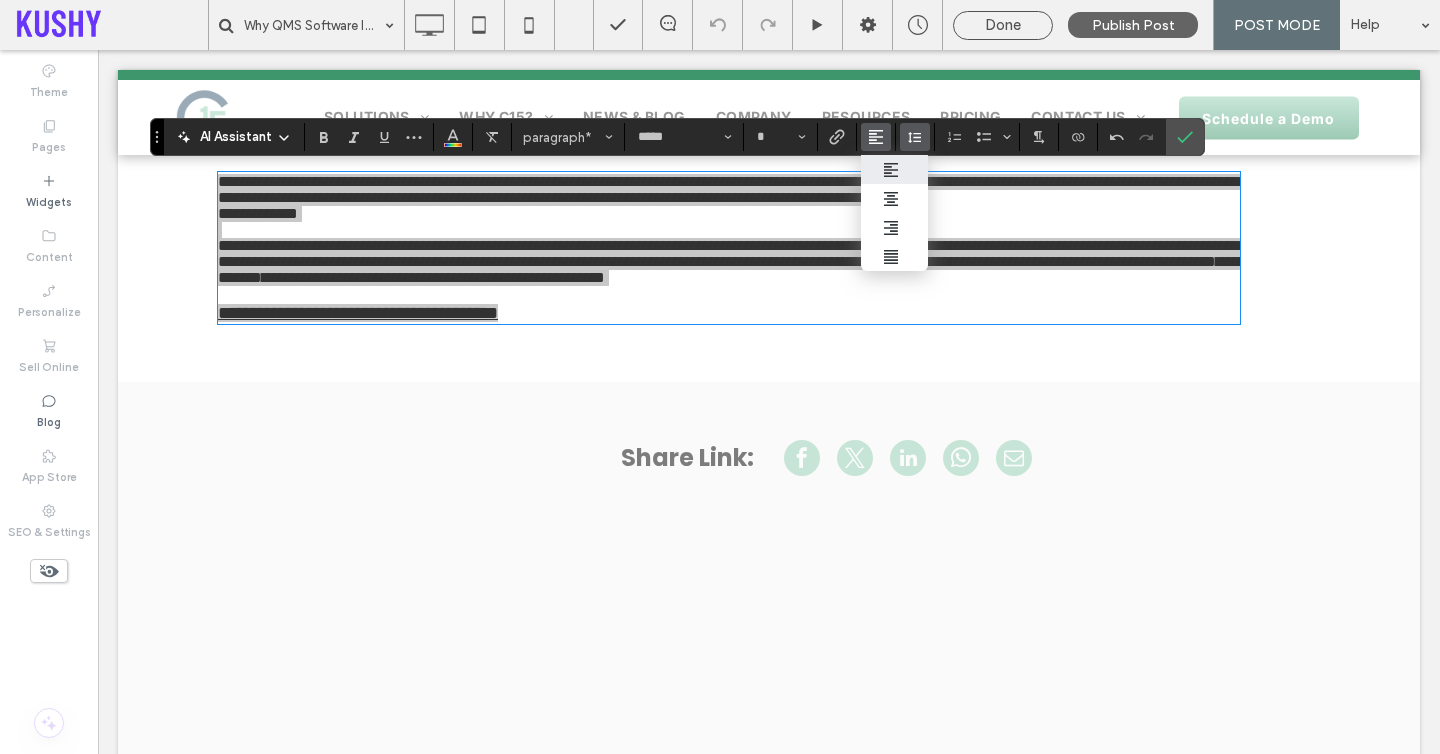 click at bounding box center (915, 137) 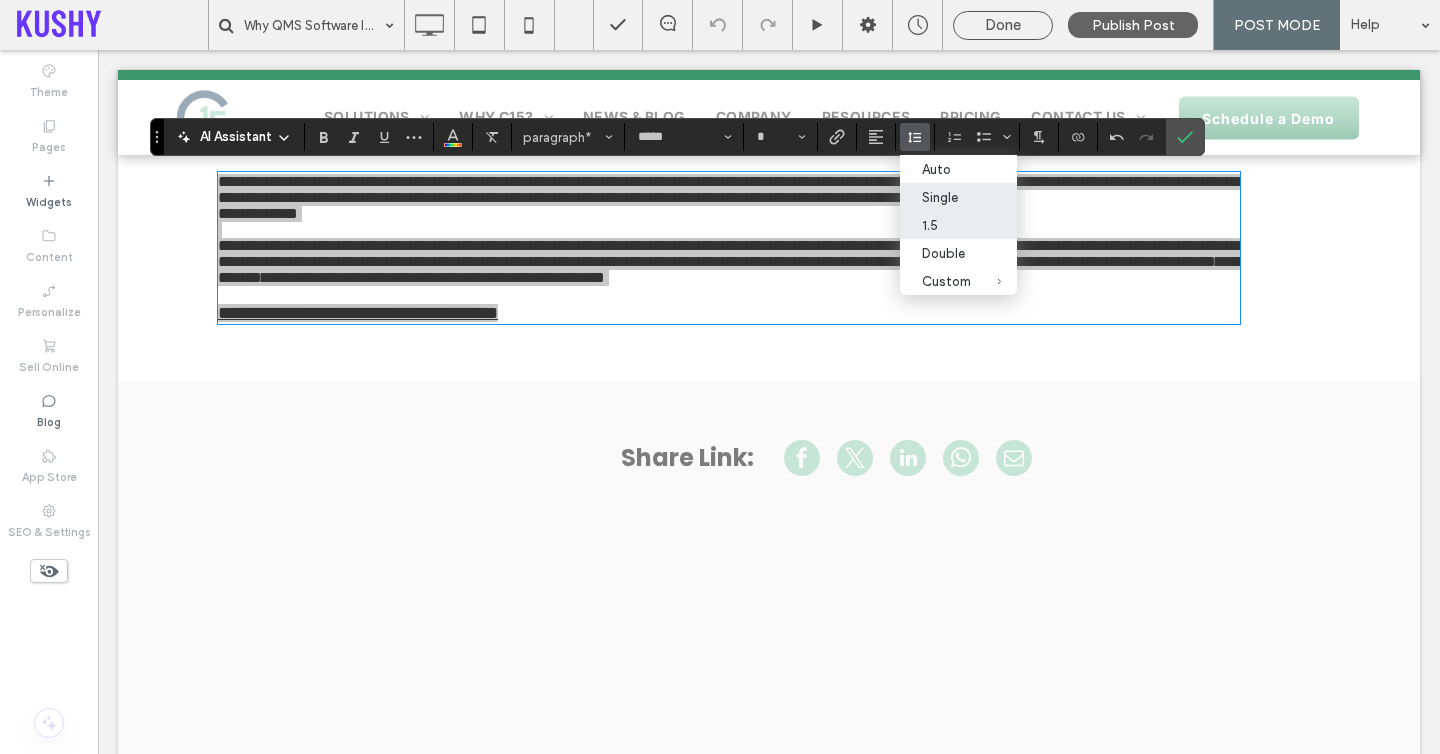 click on "1.5" at bounding box center [946, 225] 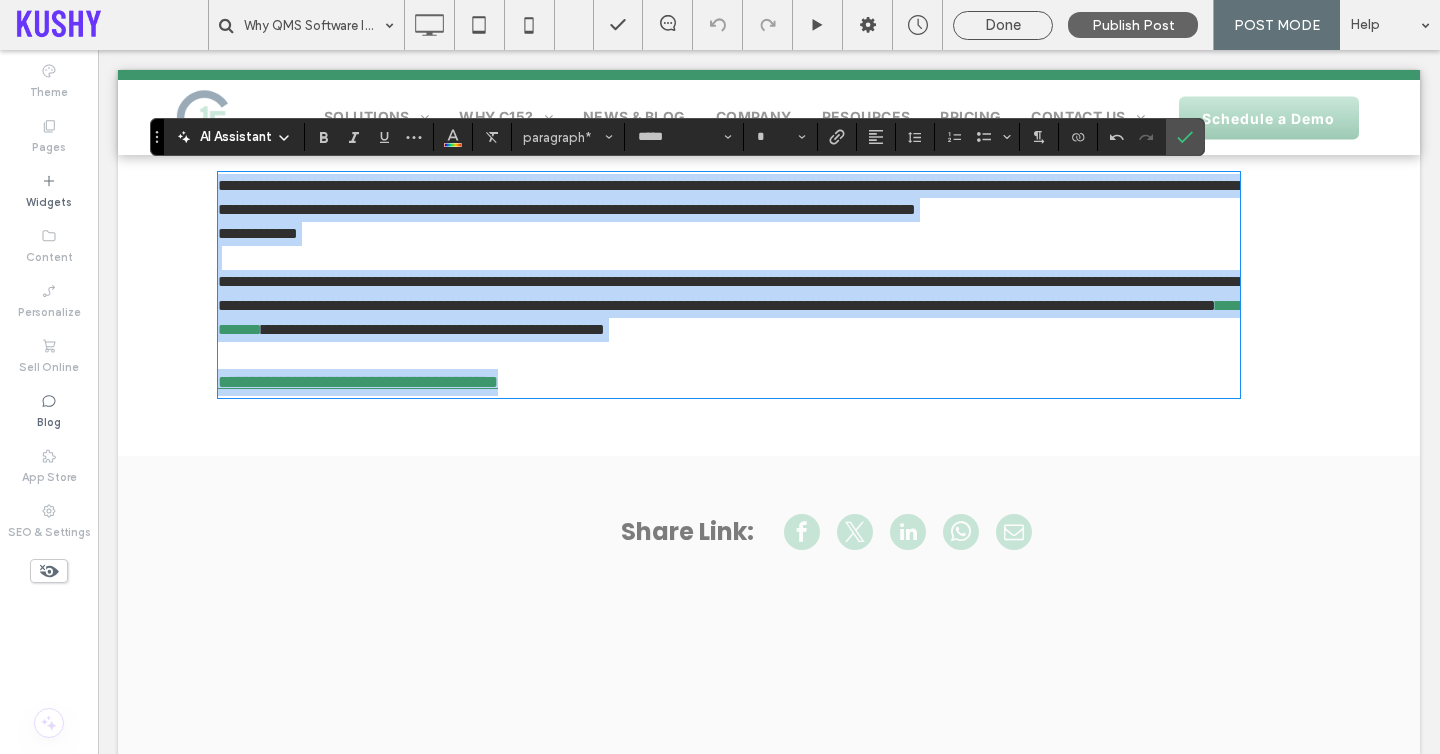 click on "**********" at bounding box center [729, 234] 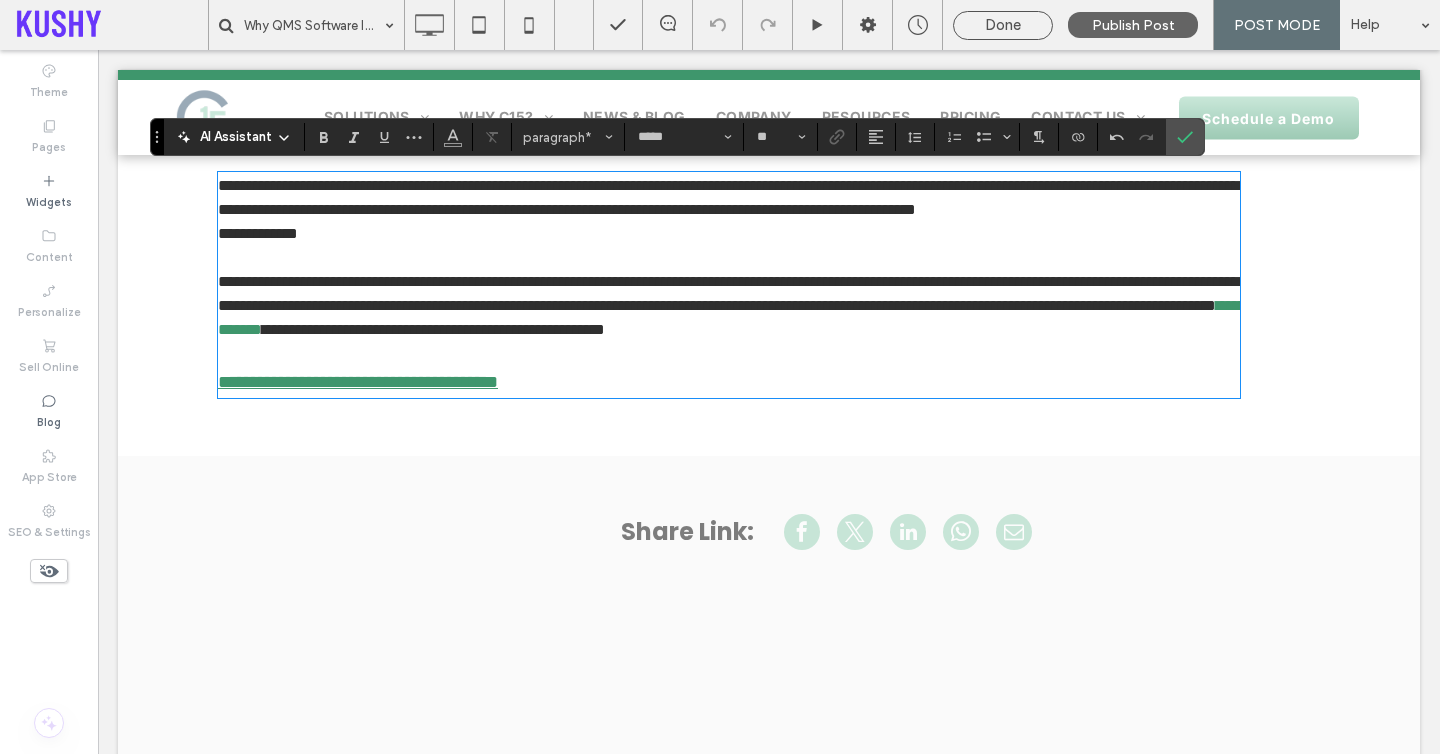 click on "**********" at bounding box center [729, 198] 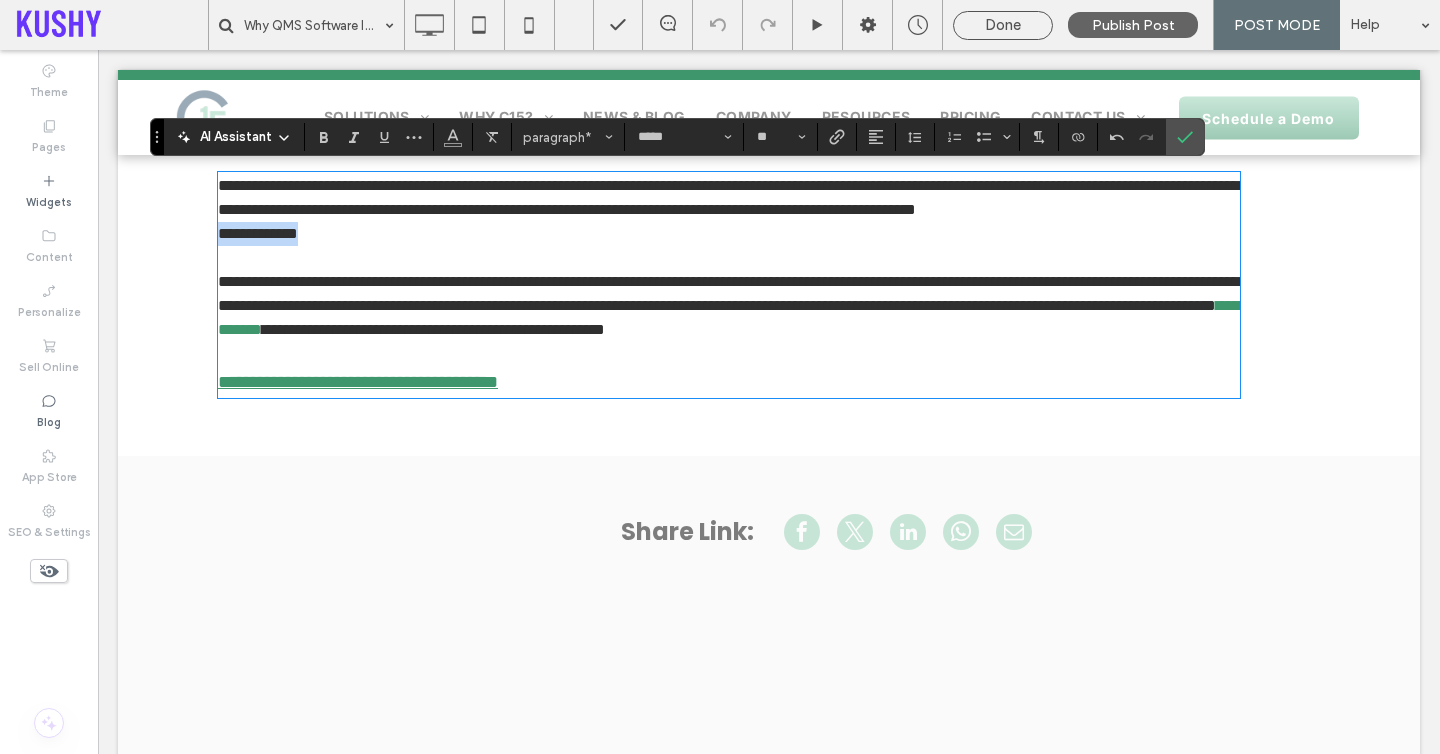 drag, startPoint x: 409, startPoint y: 250, endPoint x: 136, endPoint y: 259, distance: 273.14832 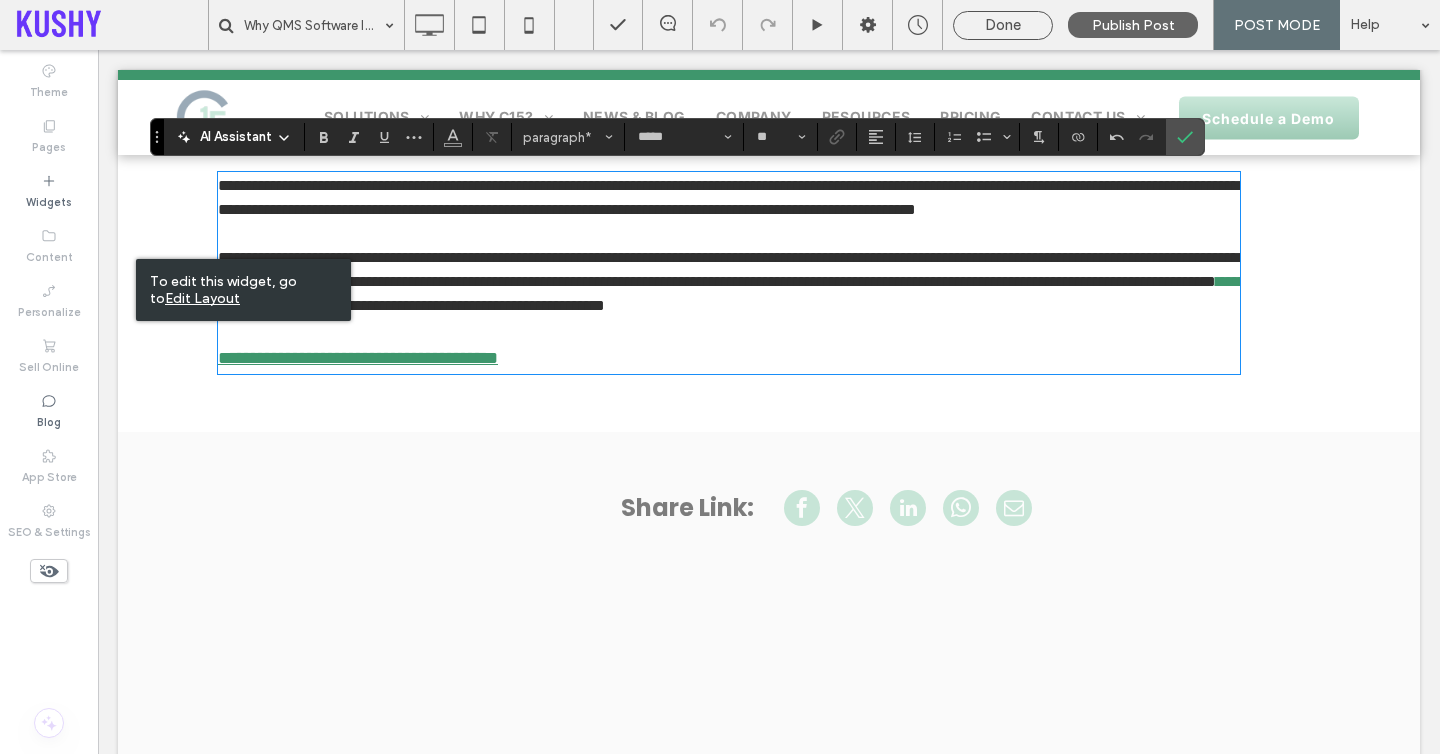 click on "**********" at bounding box center (728, 269) 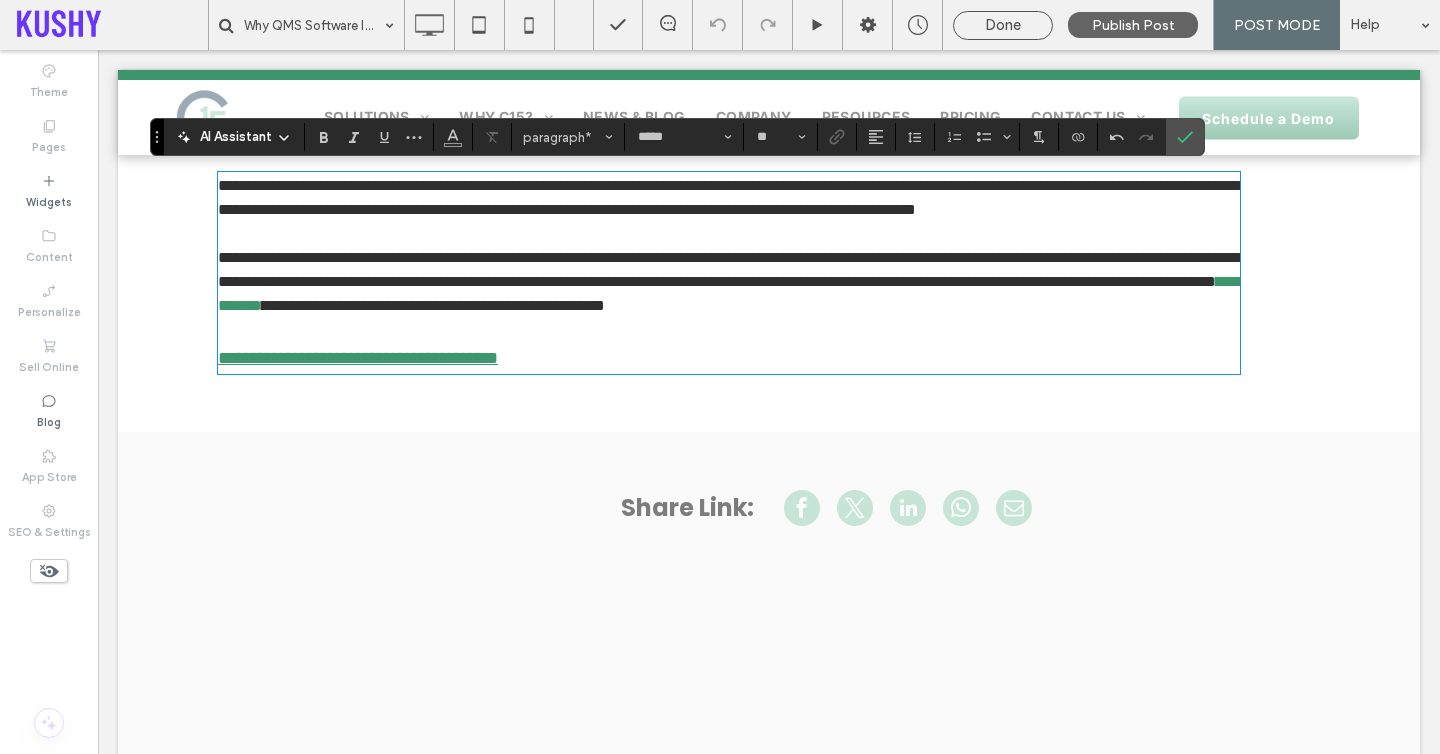 click on "﻿" at bounding box center (729, 234) 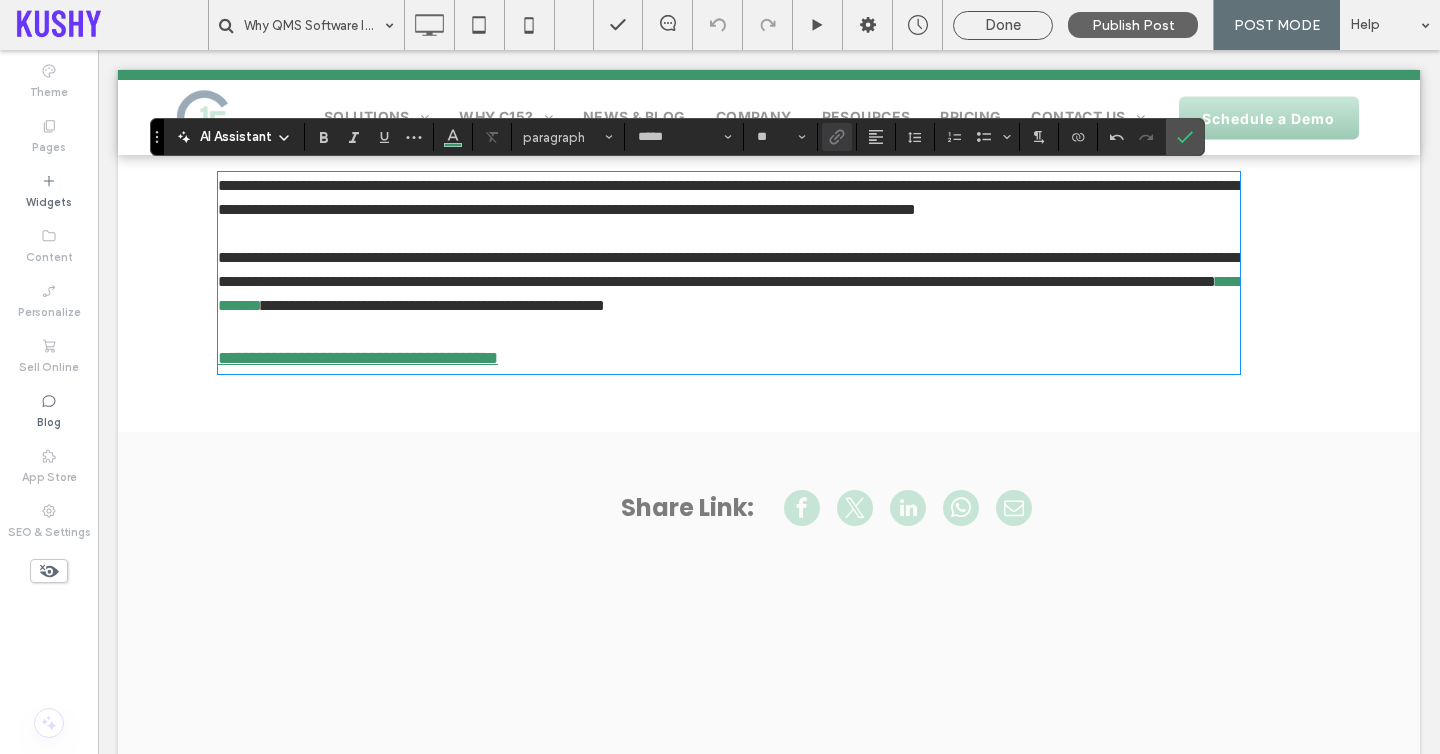 click on "**********" at bounding box center (732, 293) 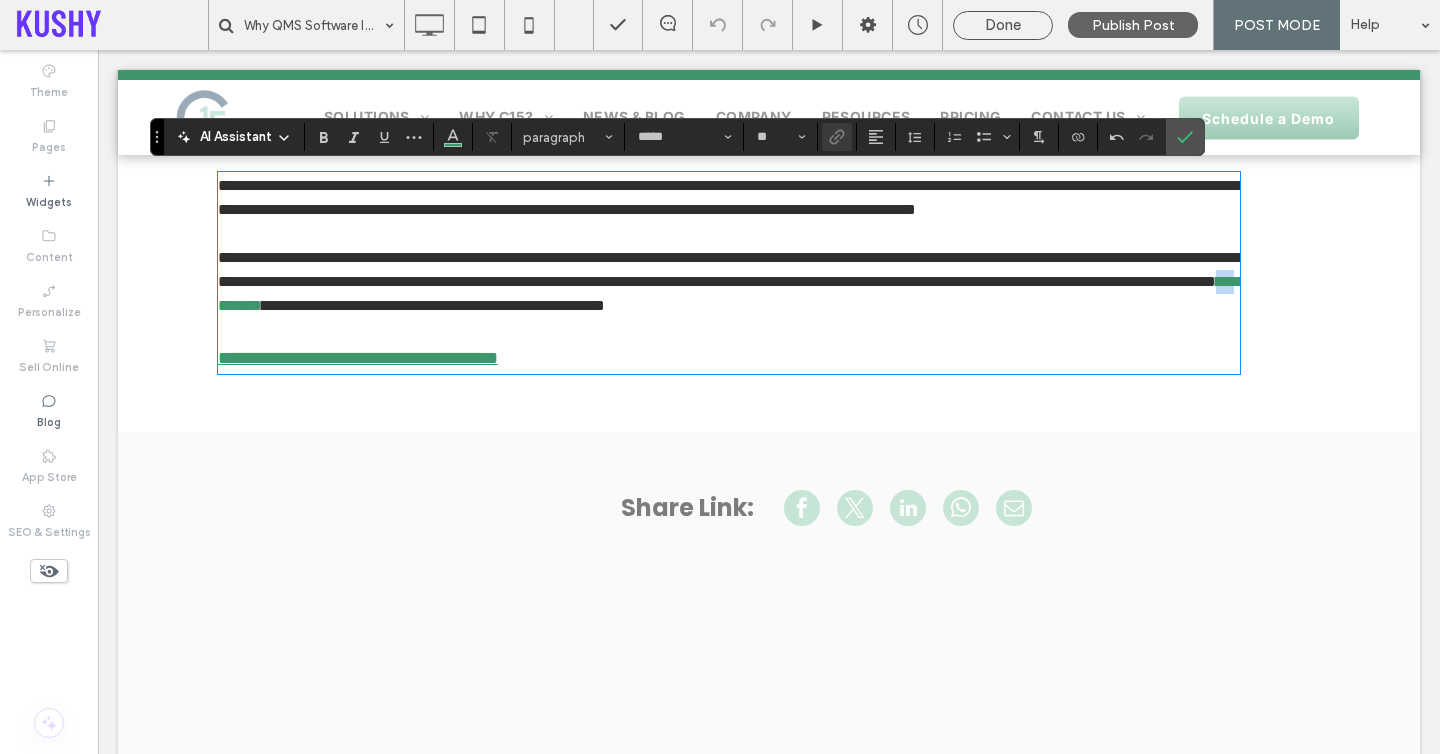 click on "**********" at bounding box center [732, 293] 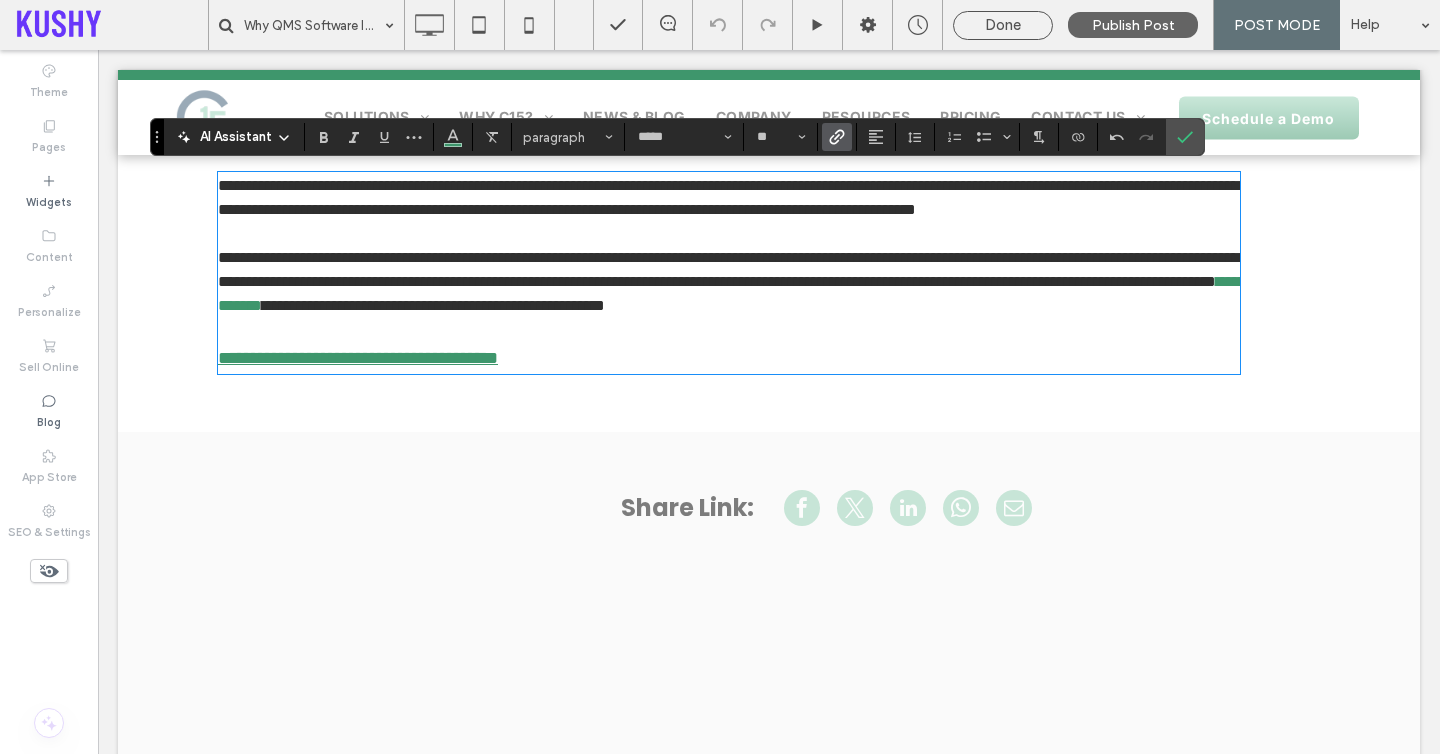 click on "**********" at bounding box center (728, 269) 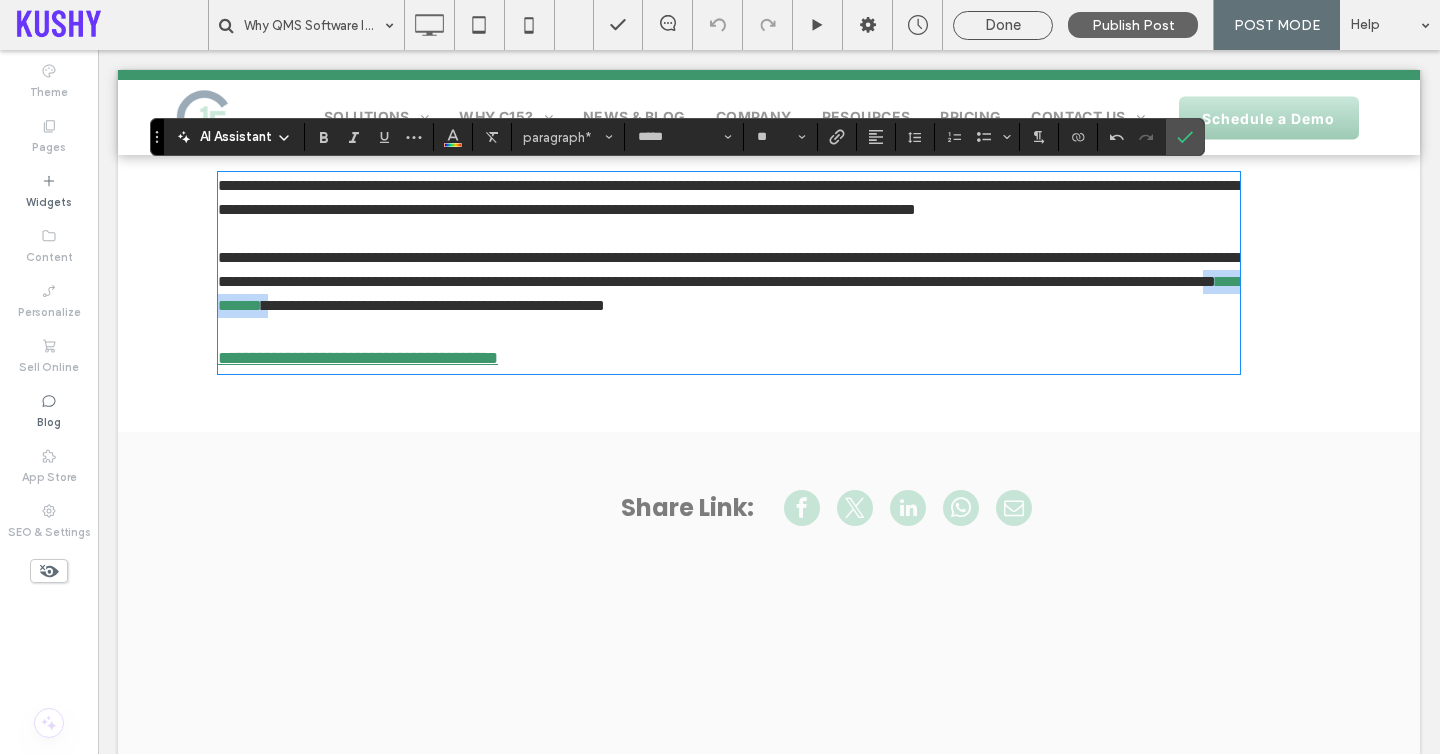 drag, startPoint x: 876, startPoint y: 318, endPoint x: 1001, endPoint y: 319, distance: 125.004 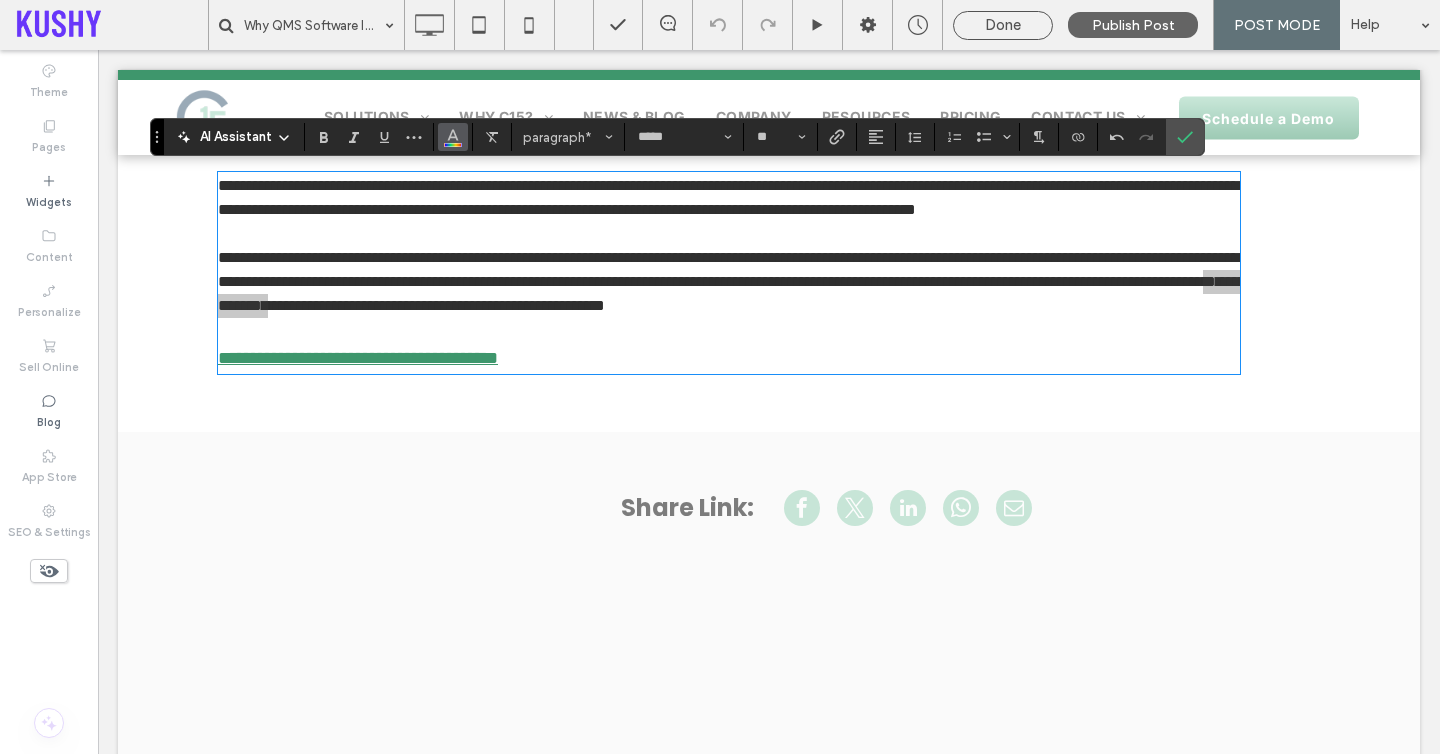 click at bounding box center [453, 137] 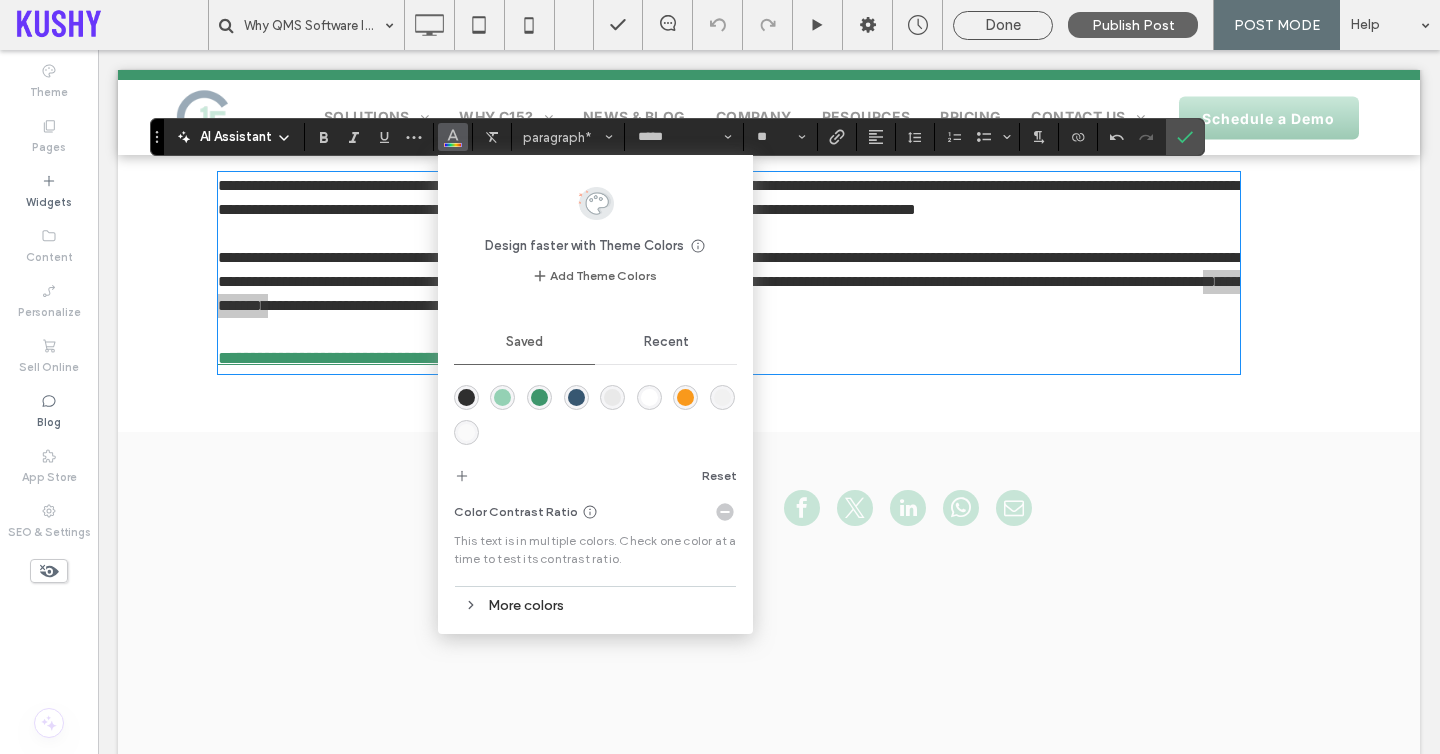 click at bounding box center (466, 397) 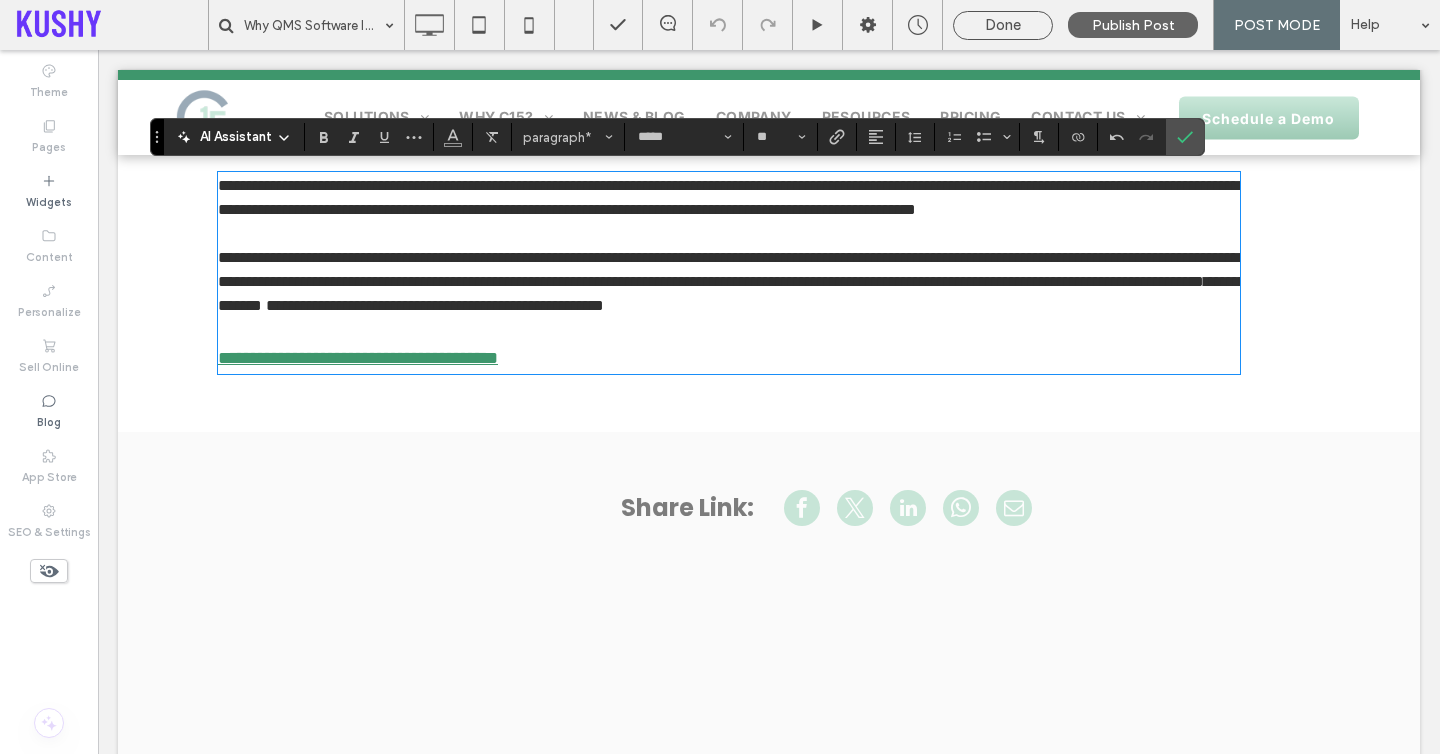 click on "**********" at bounding box center (729, 198) 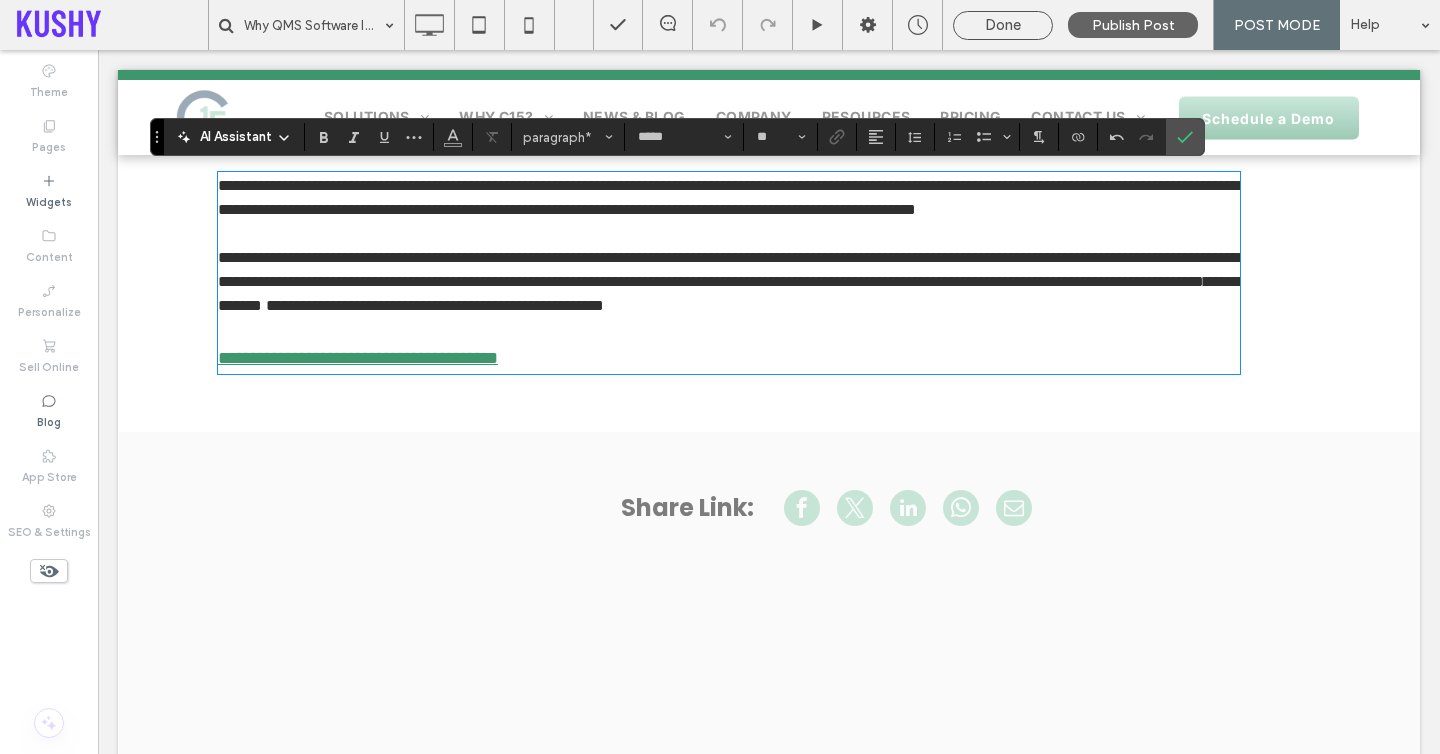 type on "**" 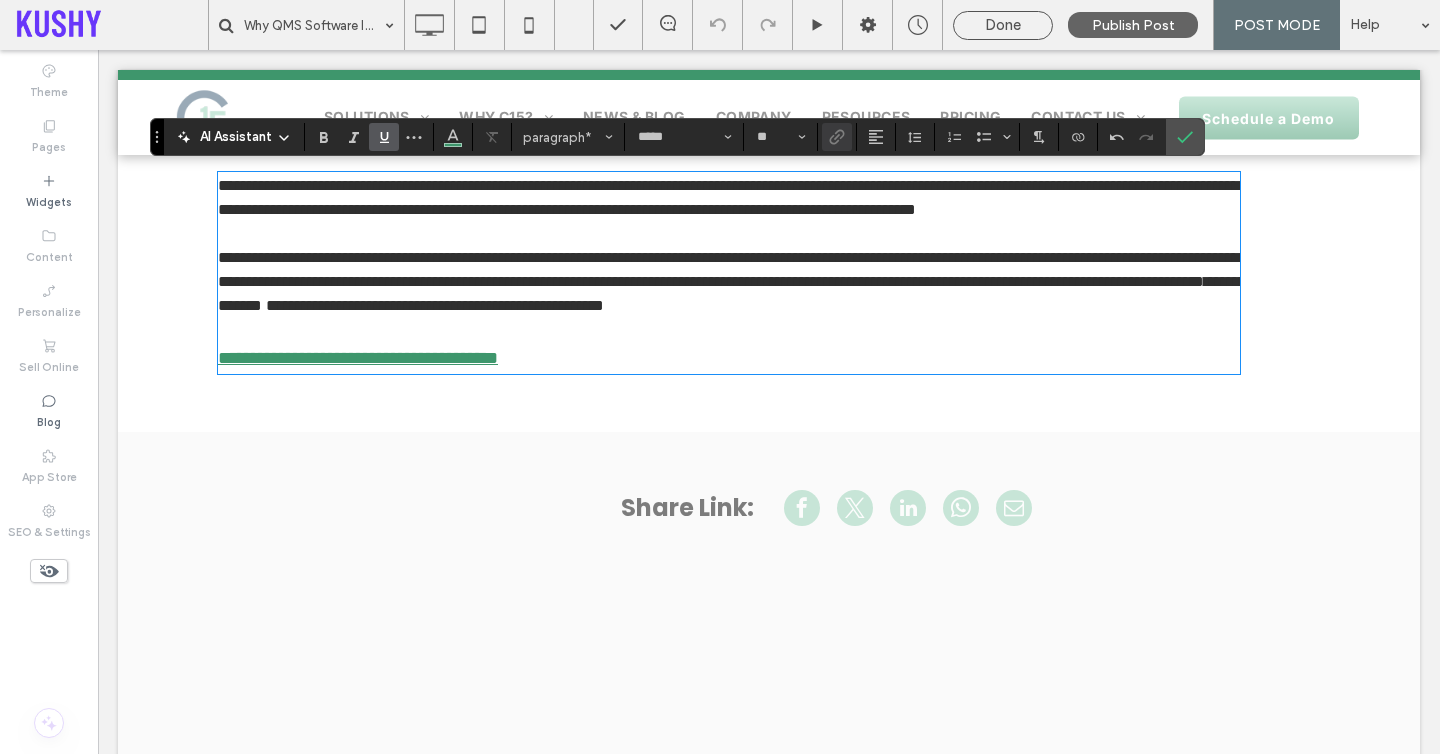 click on "**********" at bounding box center [358, 358] 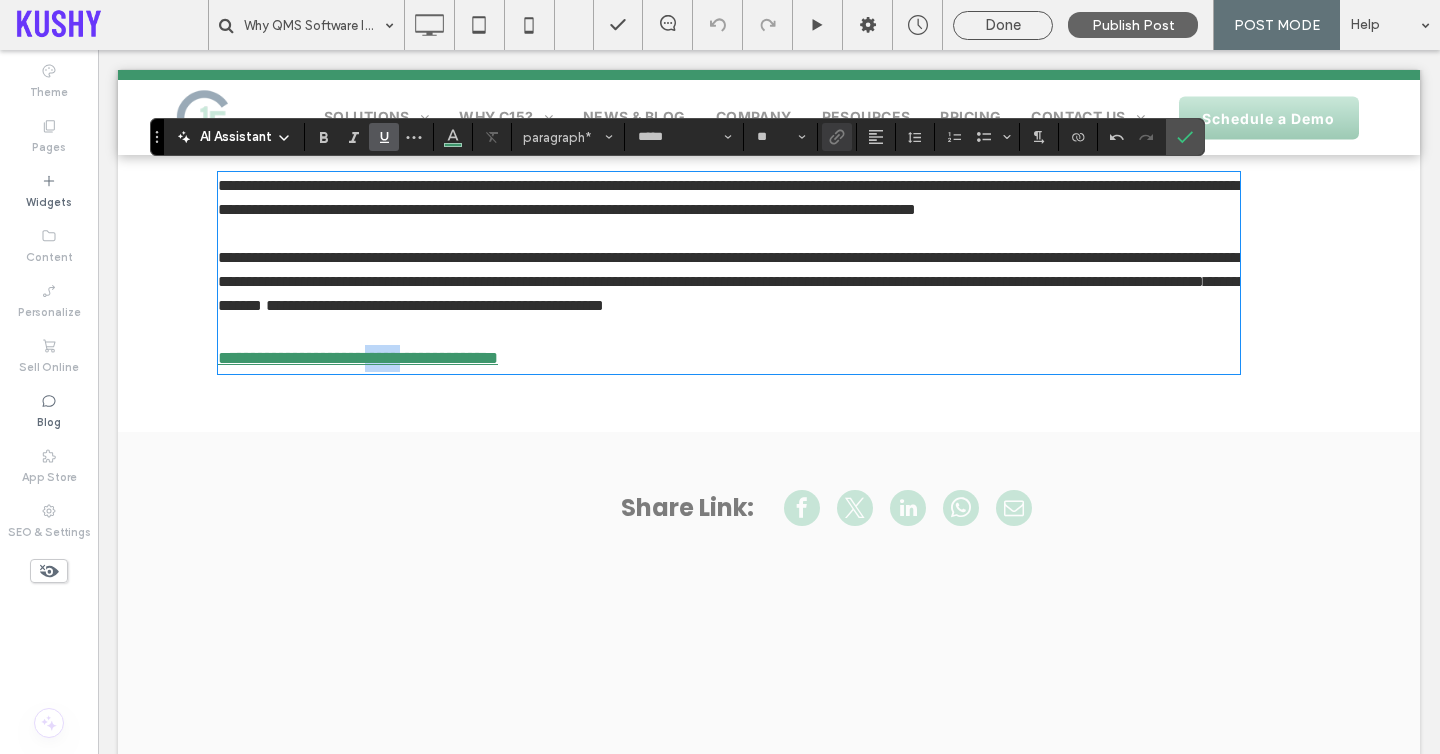 click on "**********" at bounding box center [358, 358] 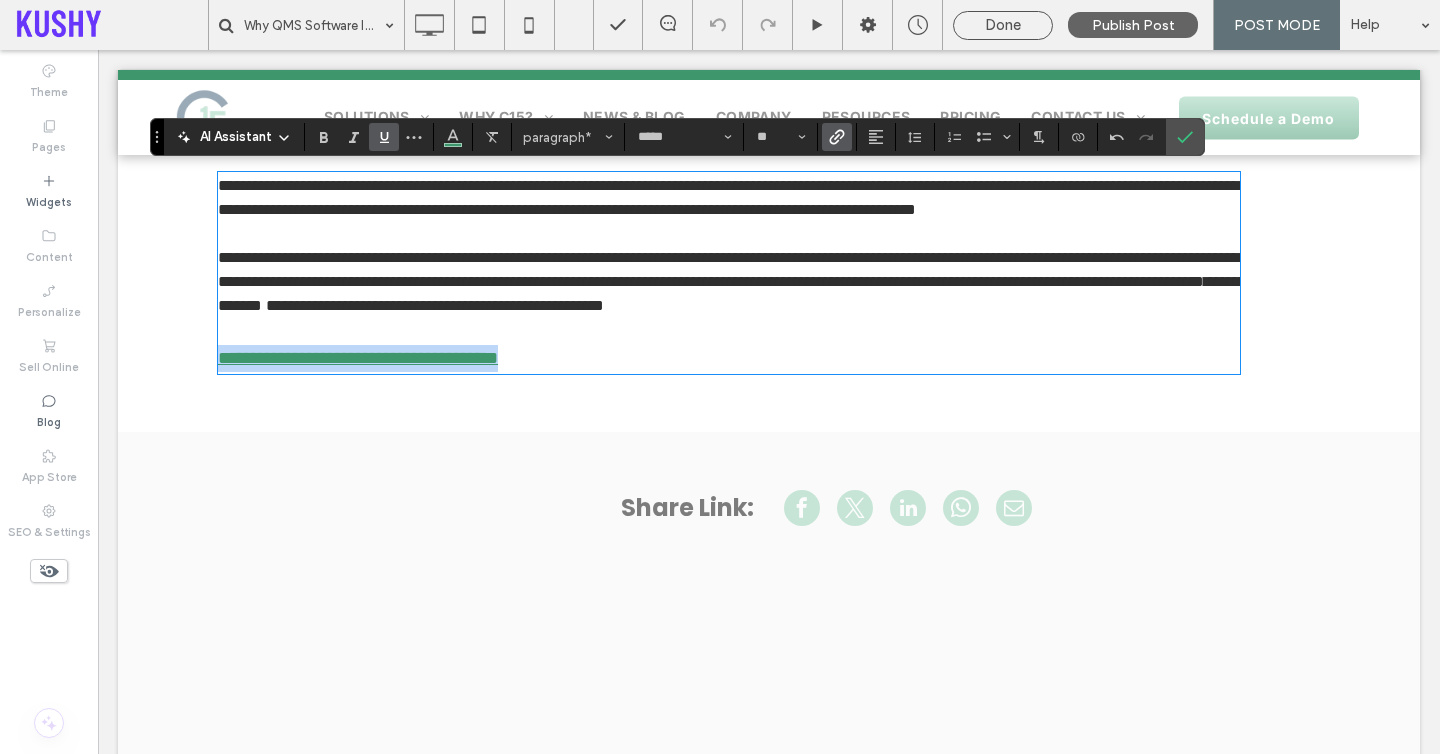 click on "**********" at bounding box center [358, 358] 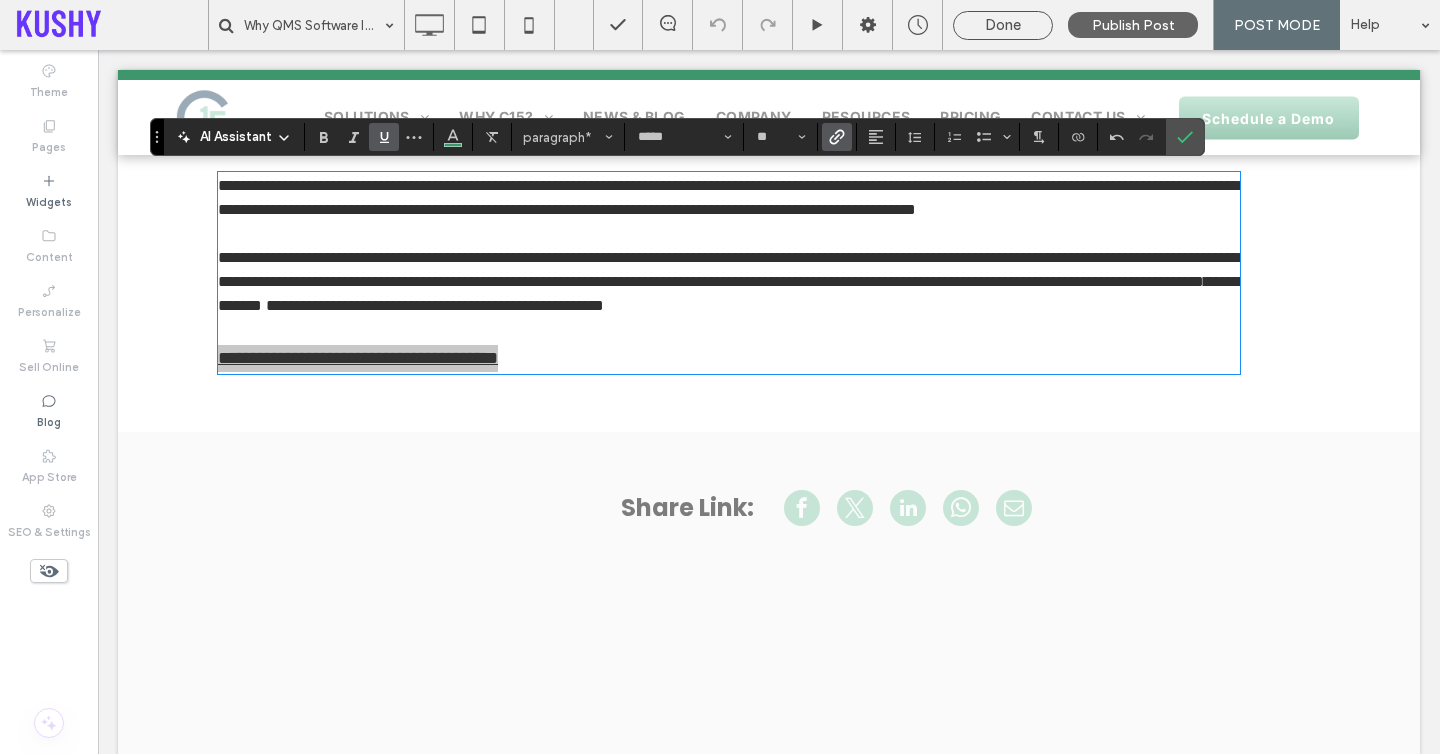 click at bounding box center [837, 137] 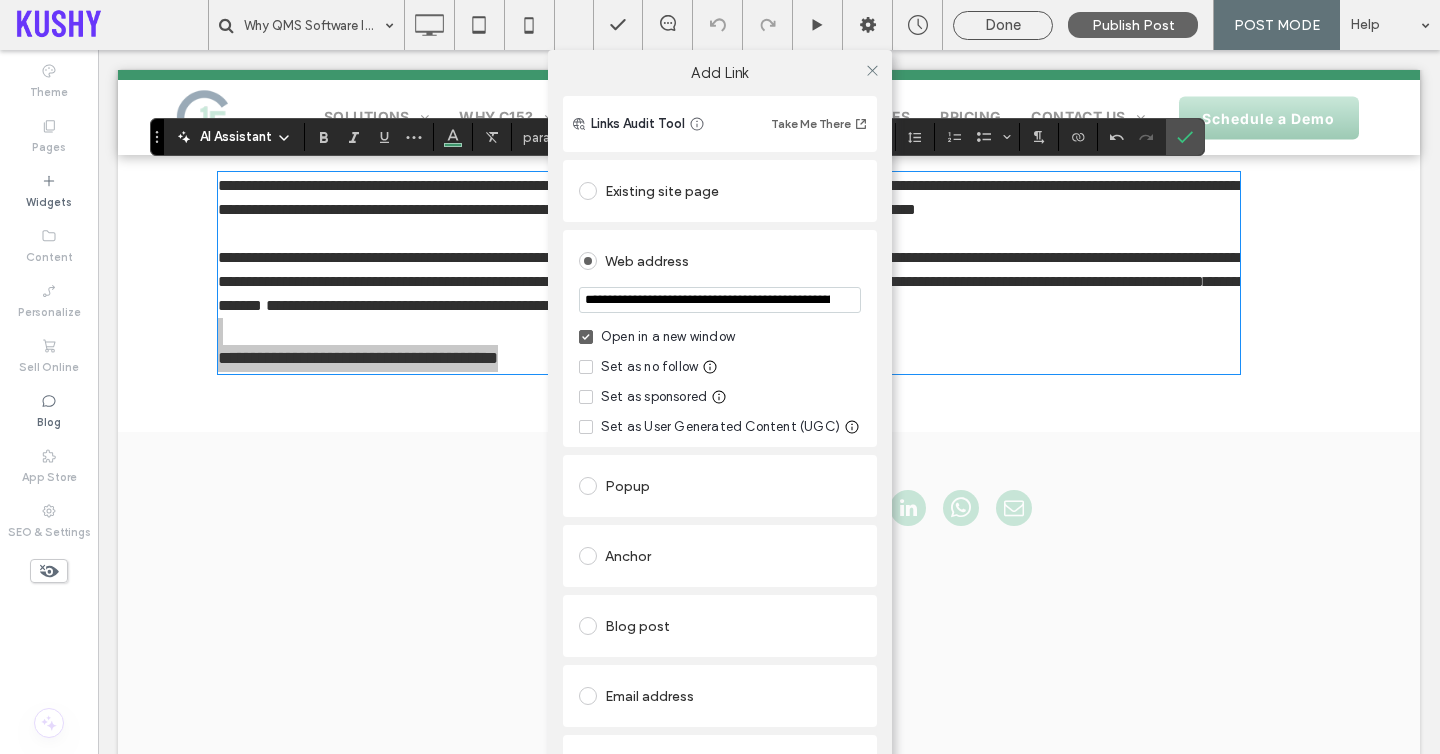 click on "**********" at bounding box center (720, 300) 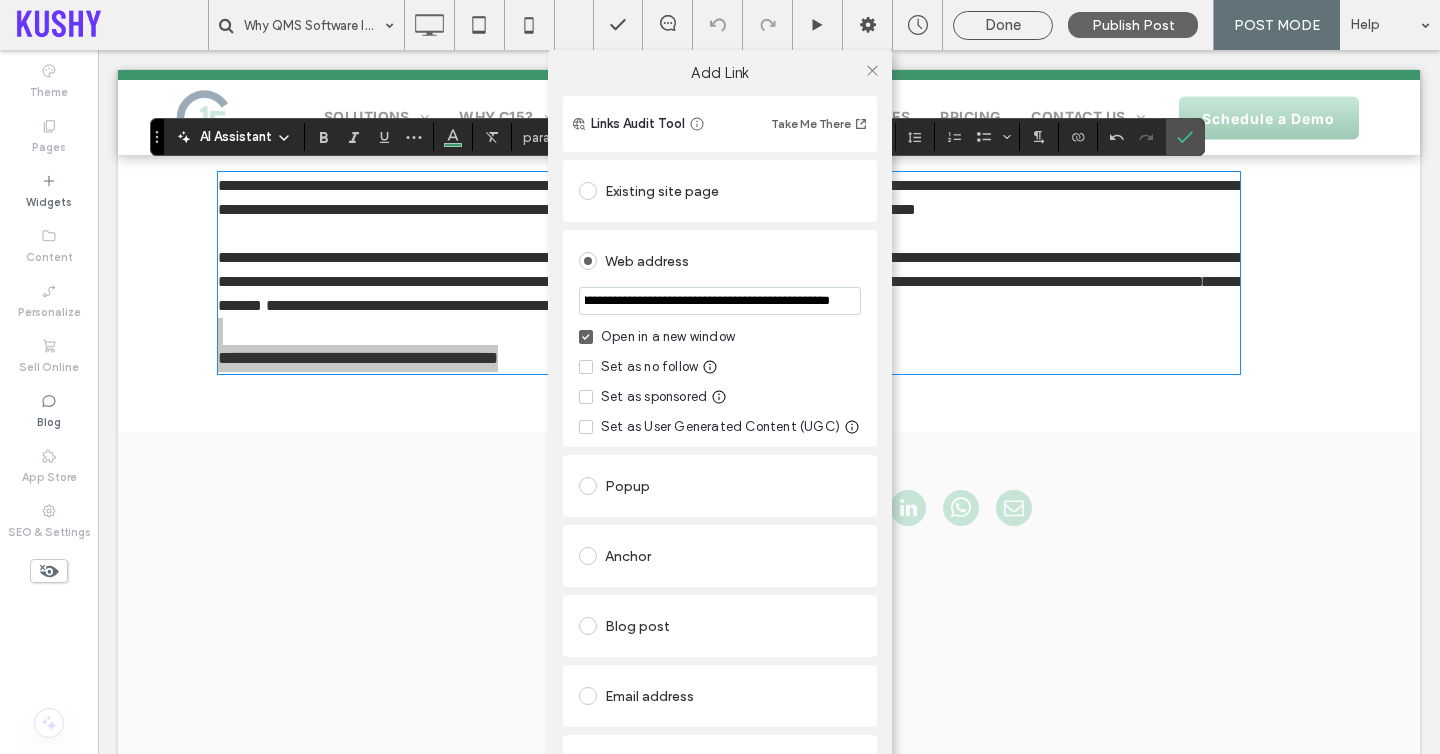 type on "**********" 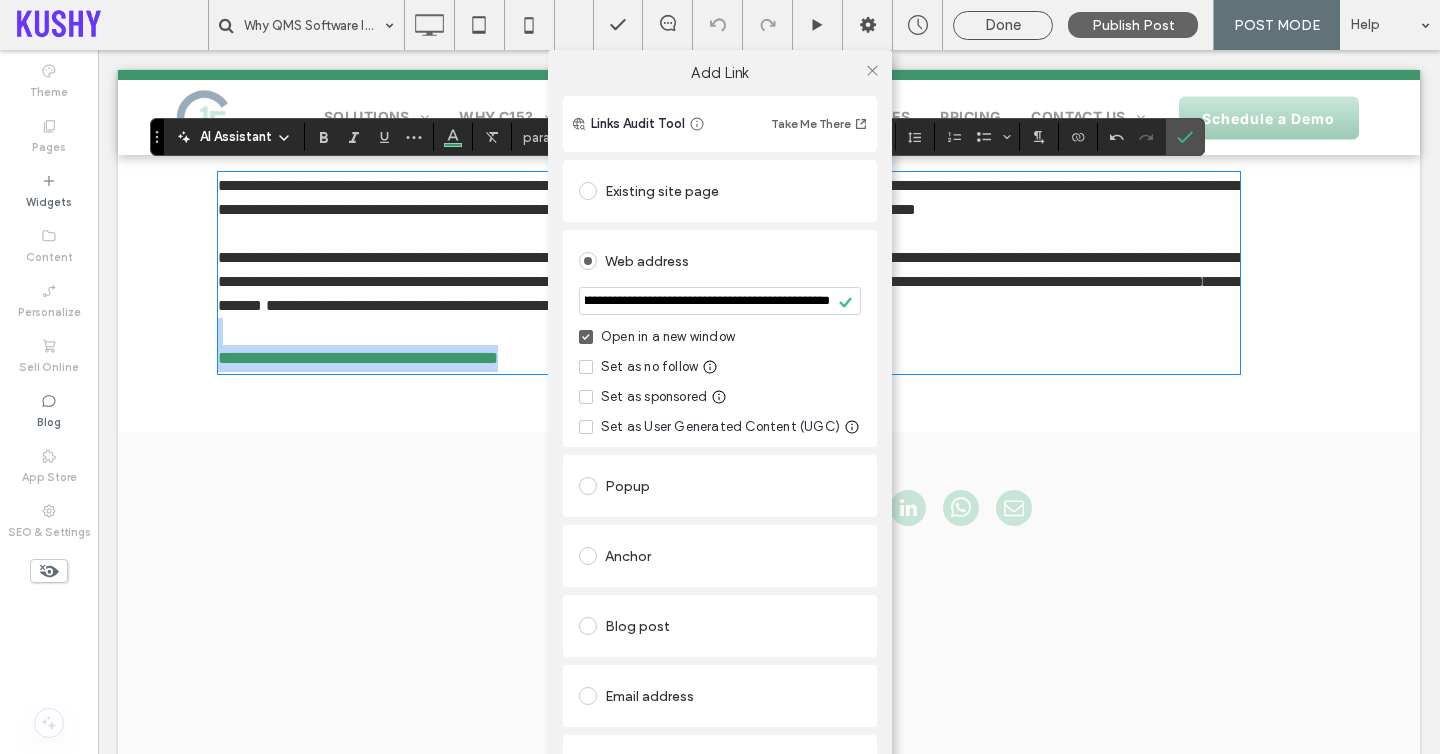 click on "**********" at bounding box center (720, 427) 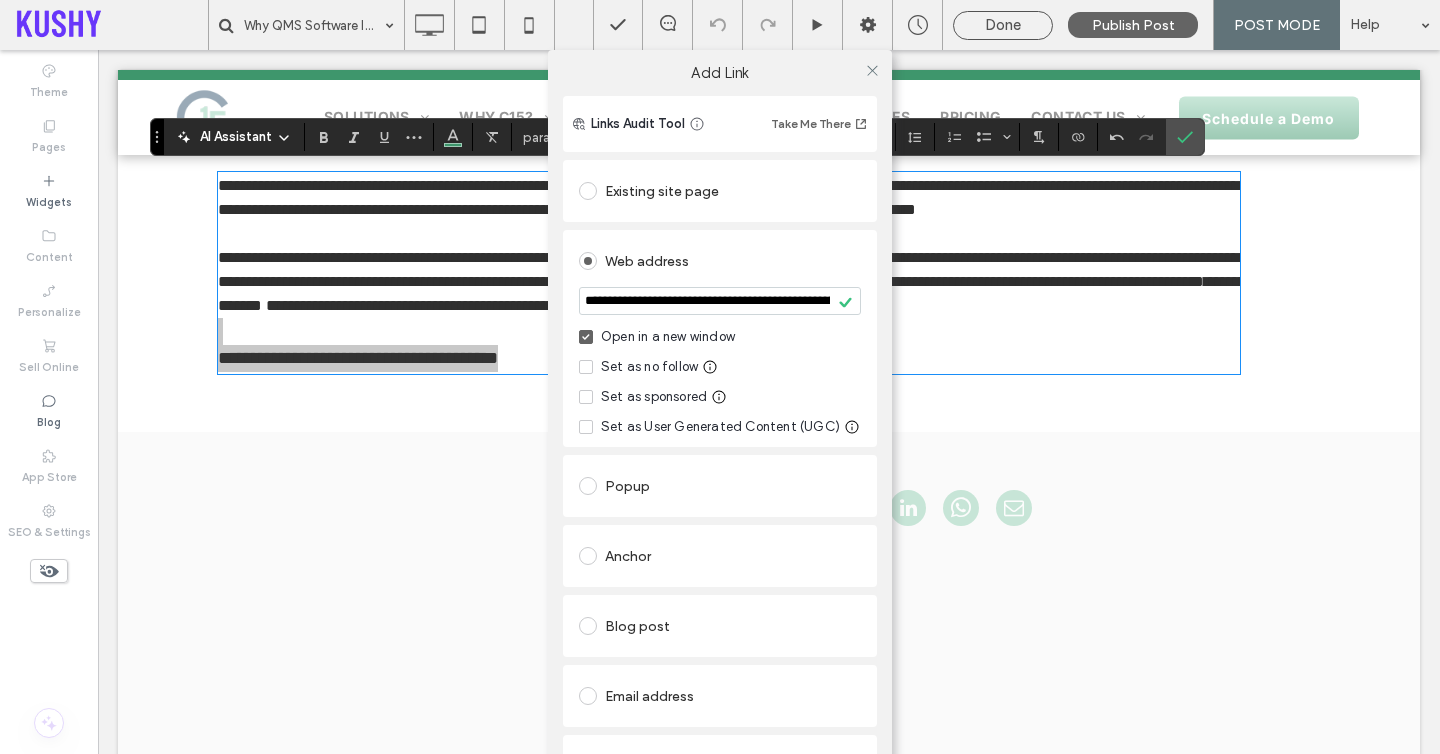 click on "**********" at bounding box center (720, 427) 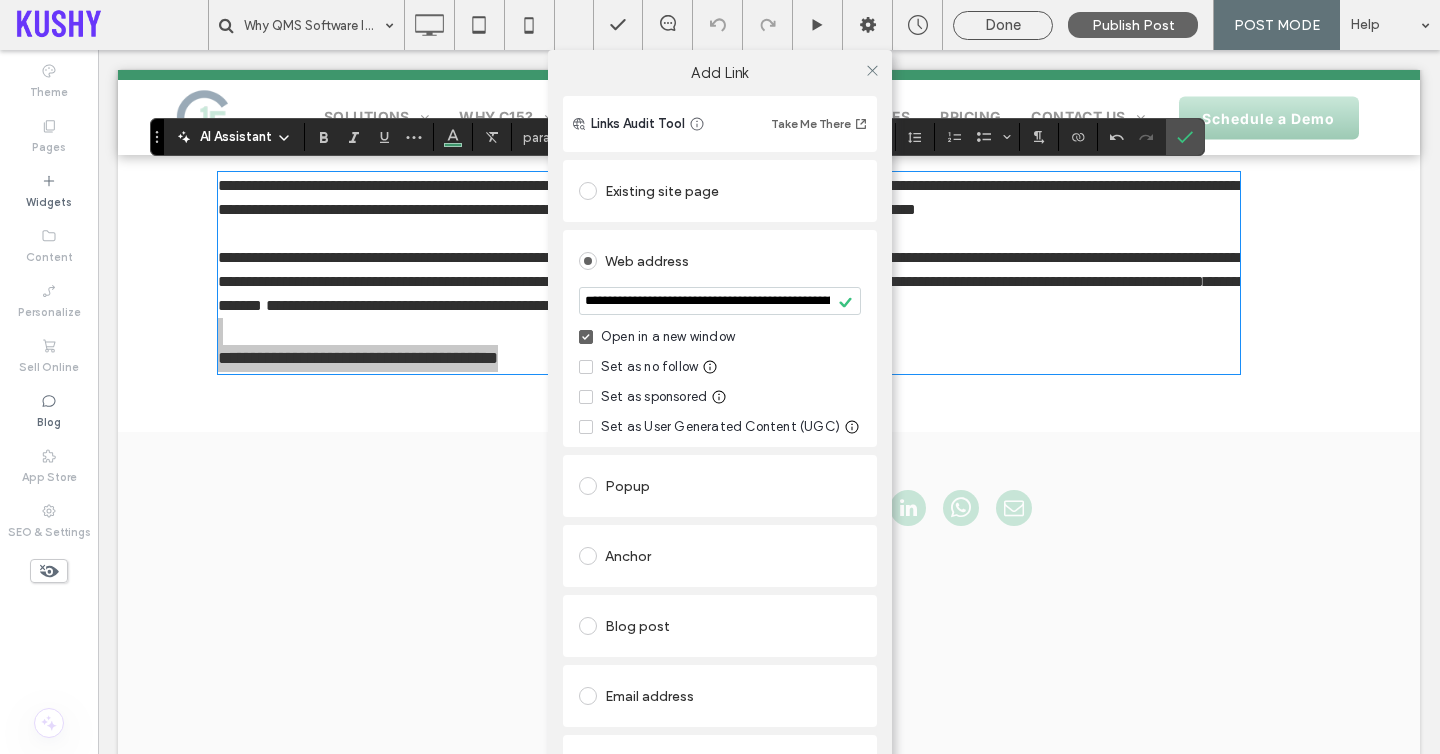 click on "Add Link" at bounding box center (720, 73) 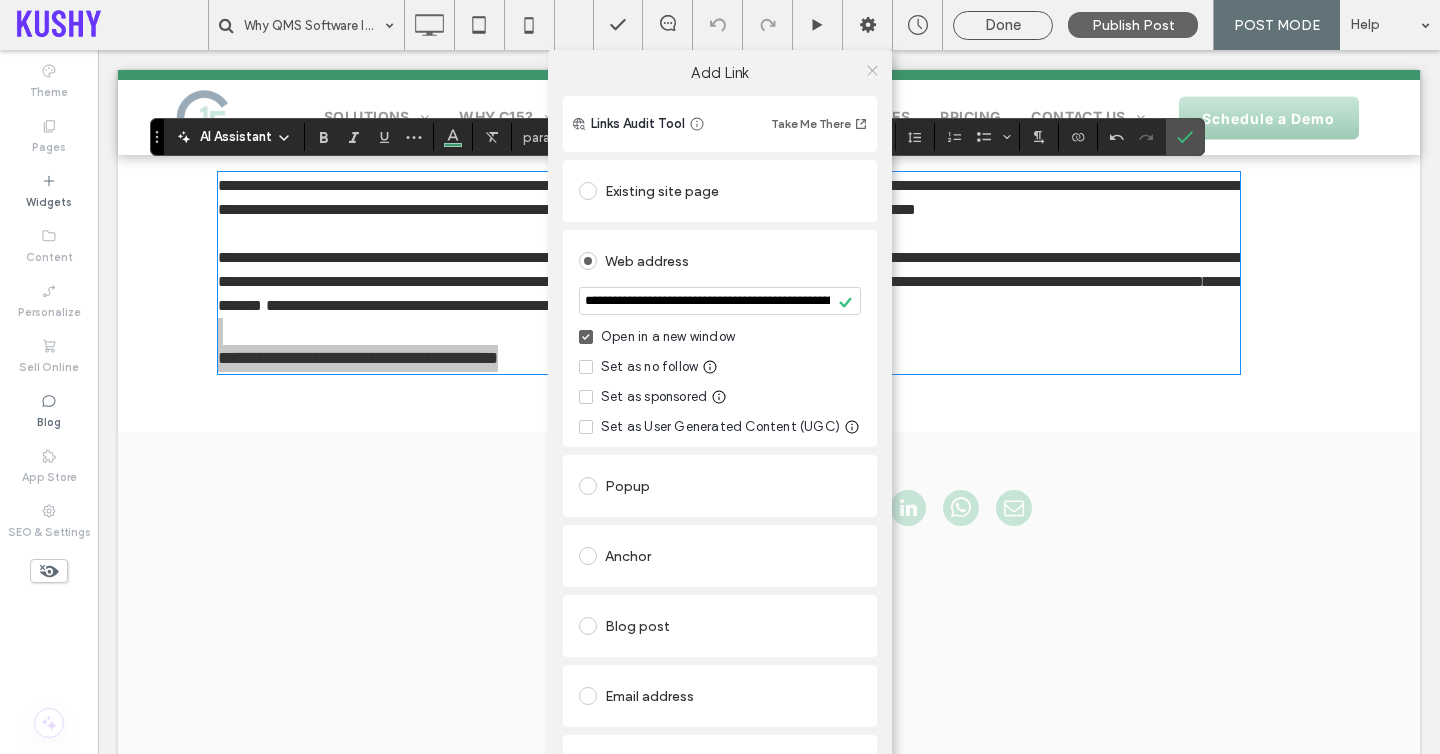 click 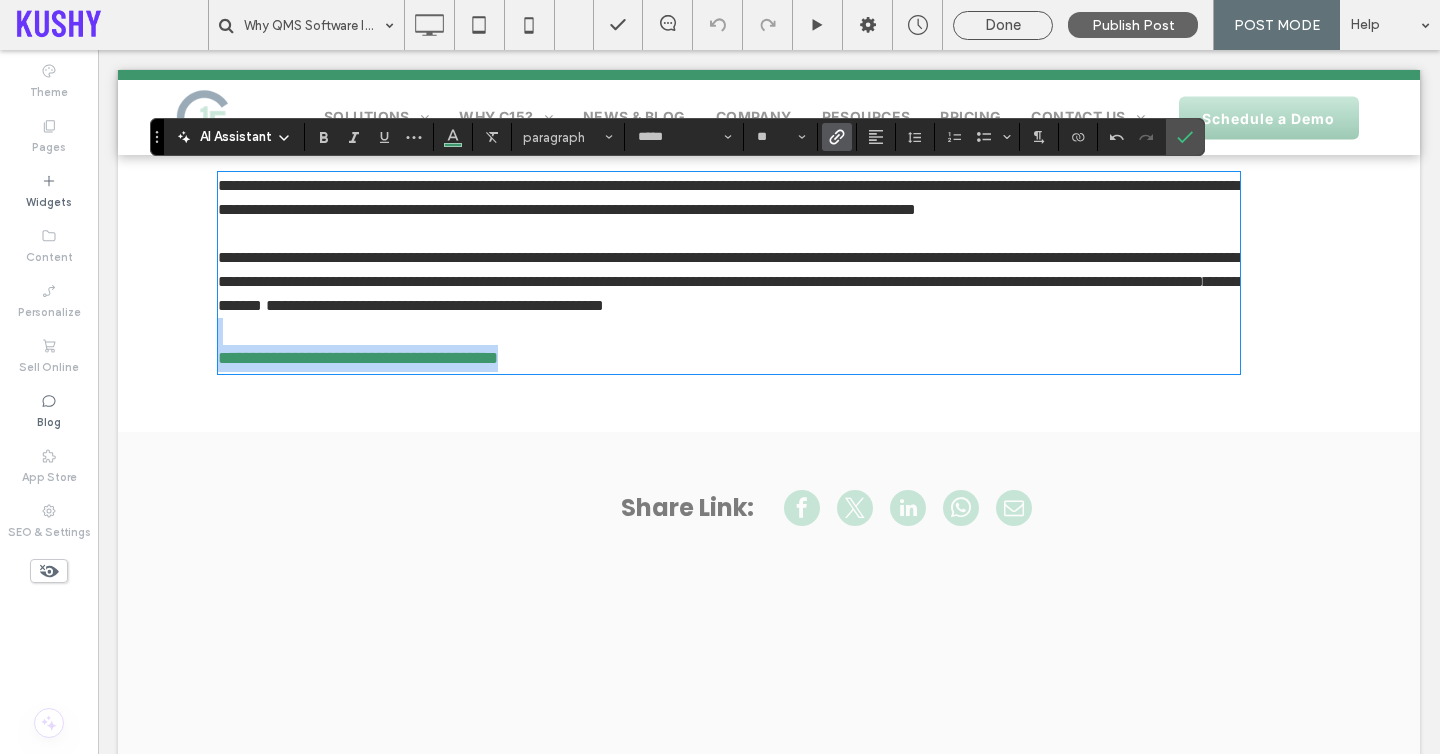 click on "**********" at bounding box center [358, 358] 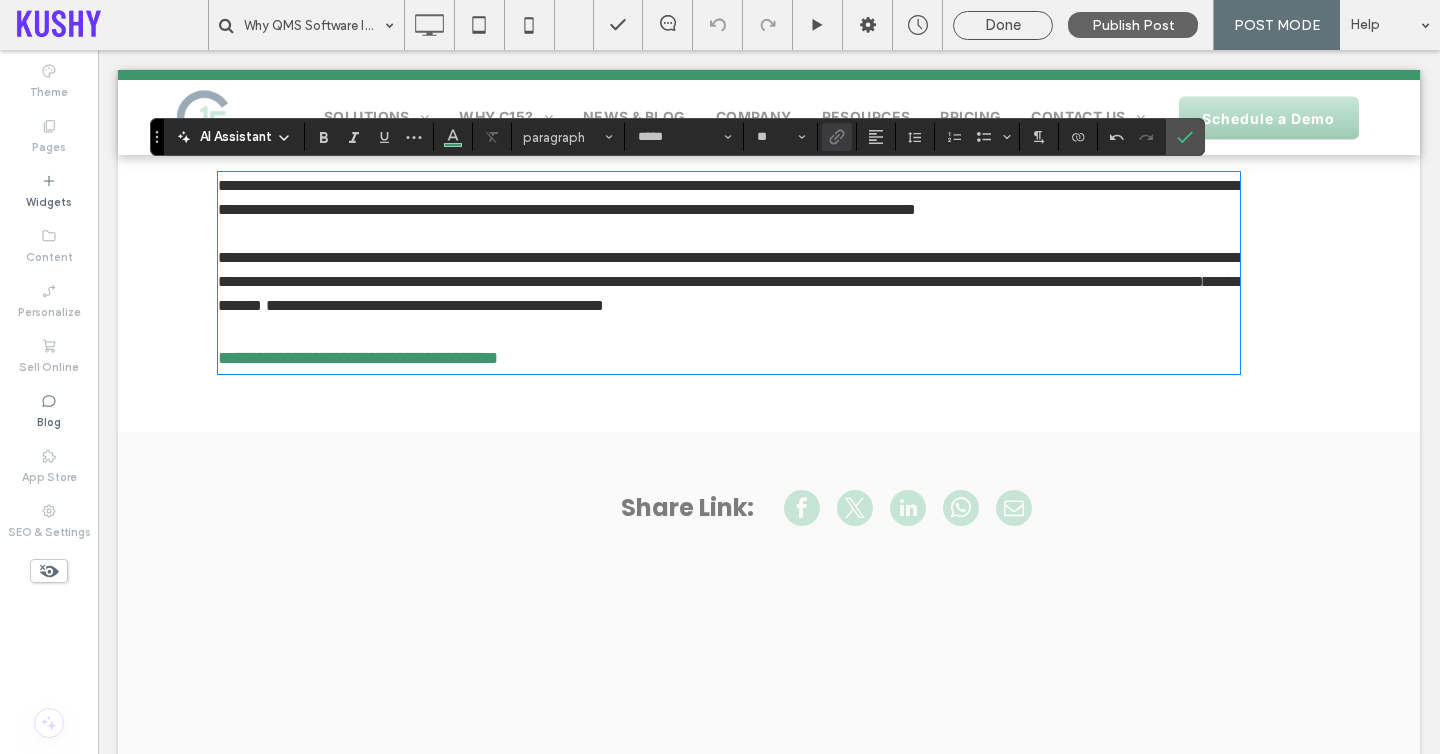 click on "**********" at bounding box center [358, 358] 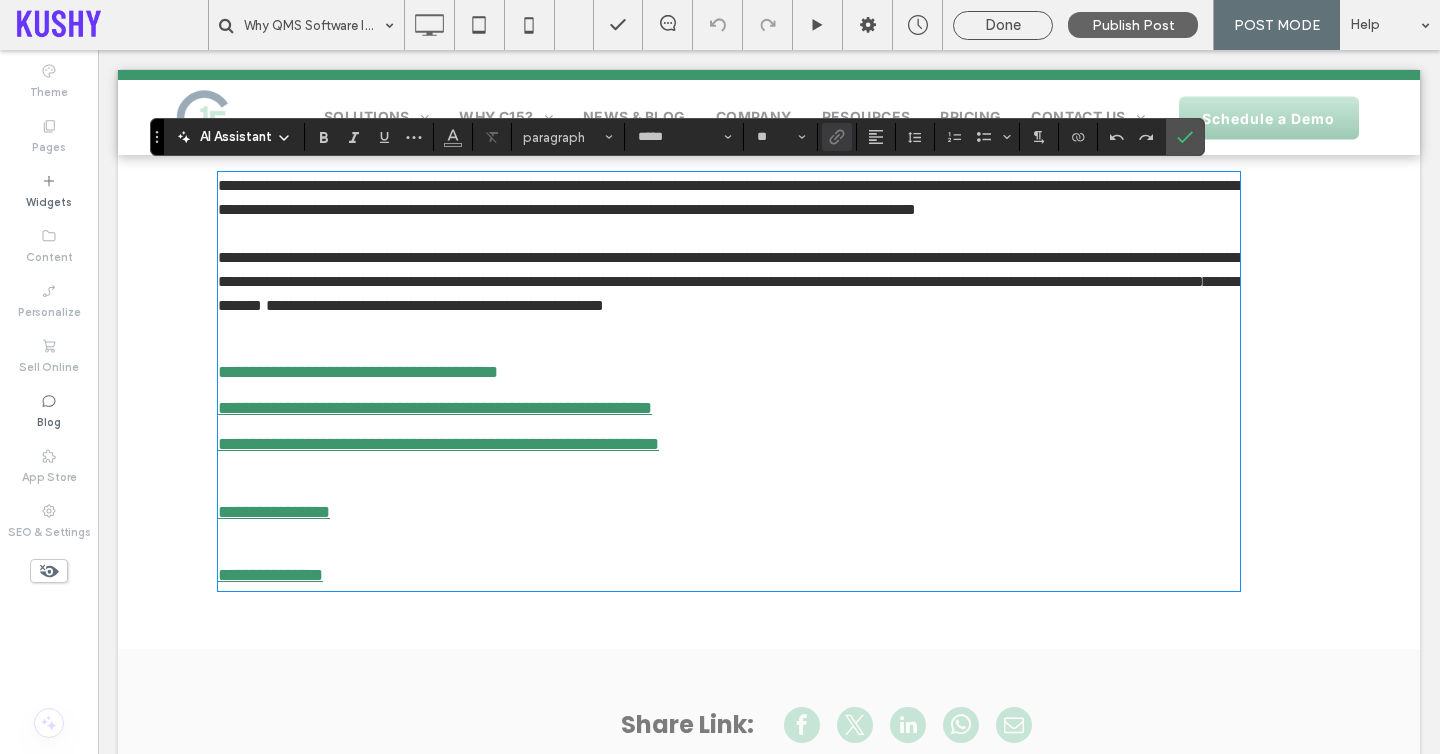 scroll, scrollTop: 0, scrollLeft: 0, axis: both 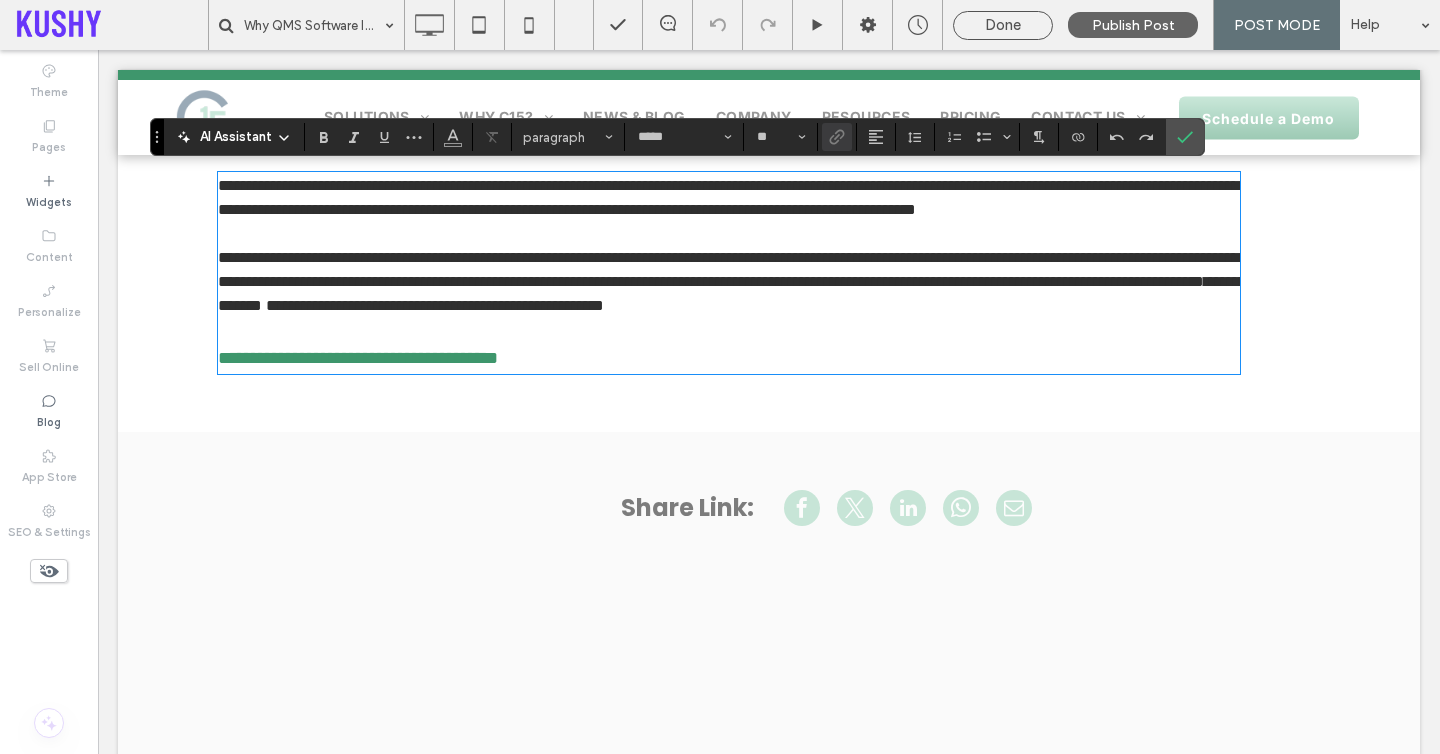 click on "**********" at bounding box center [358, 358] 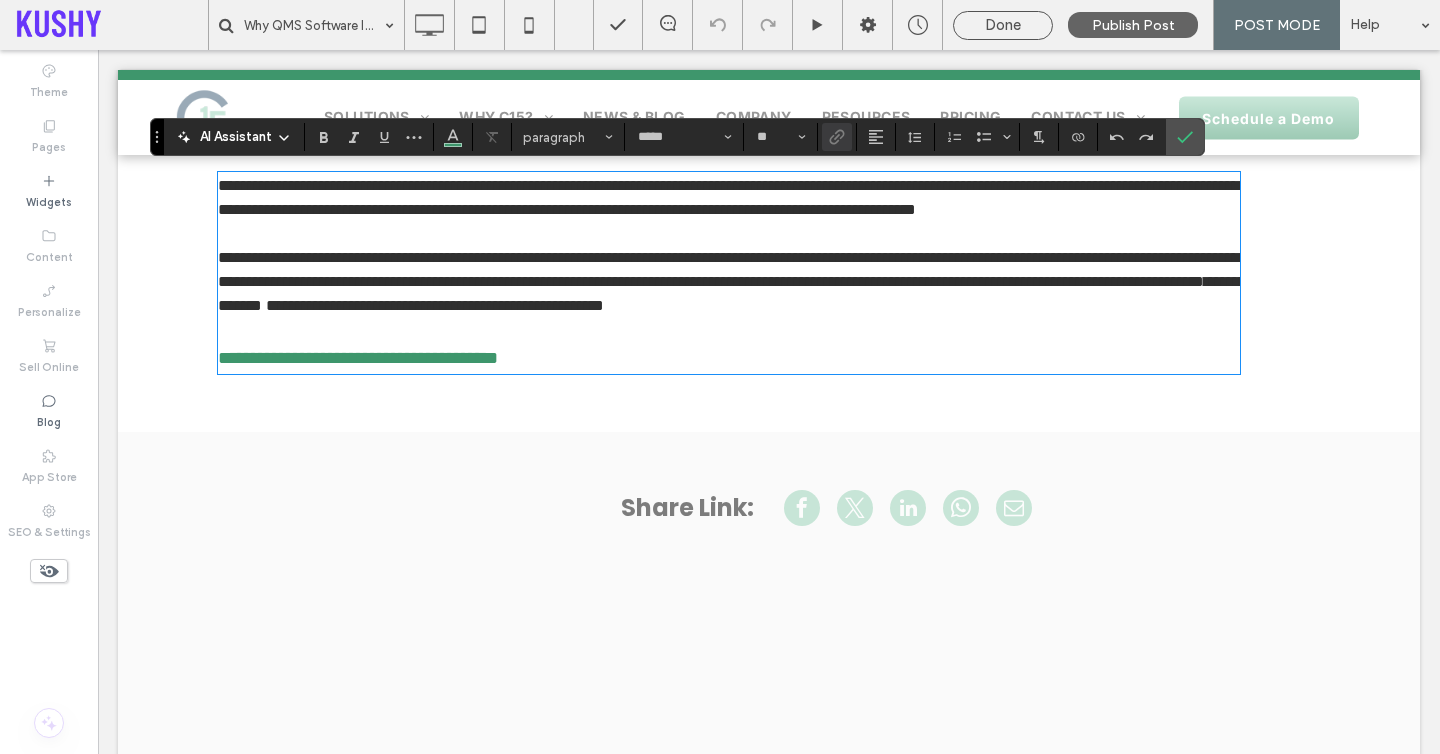 click on "**********" at bounding box center [358, 358] 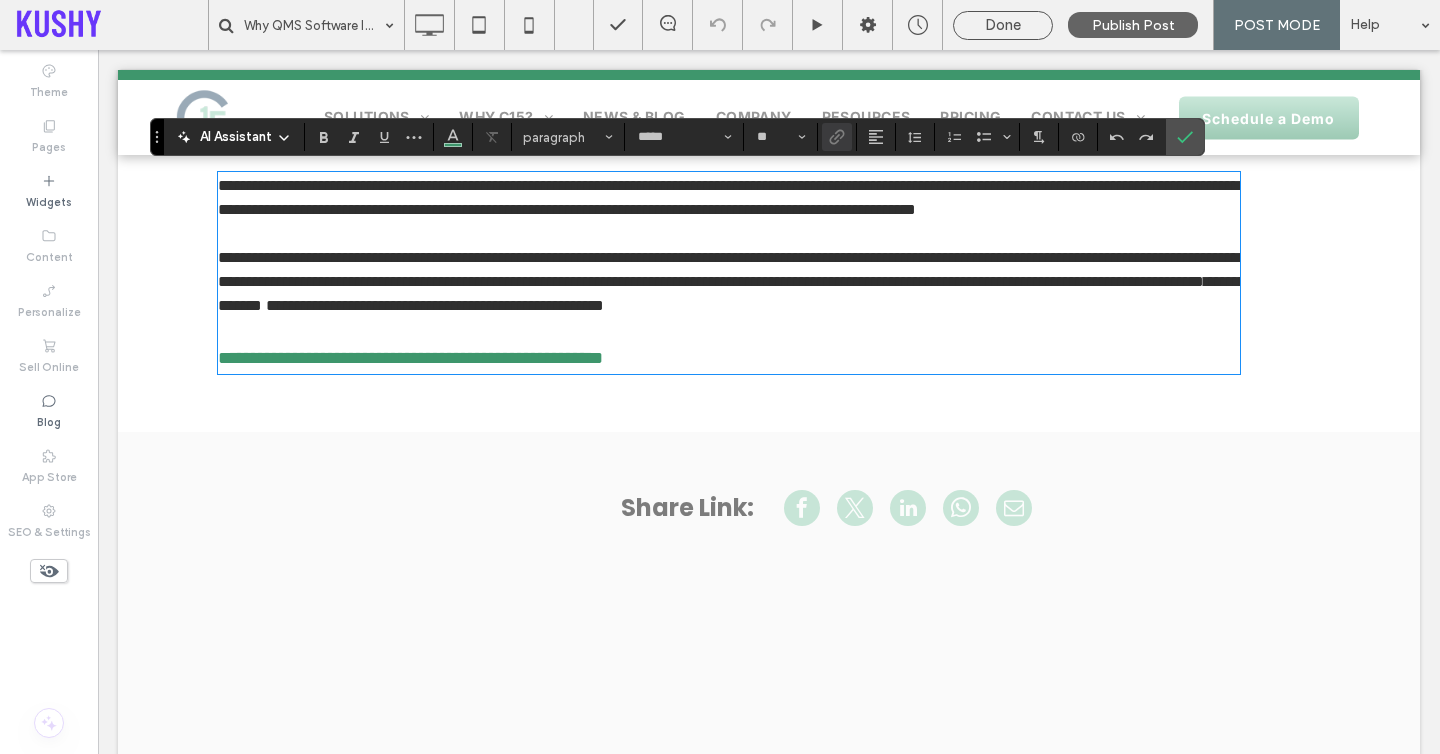 type on "**" 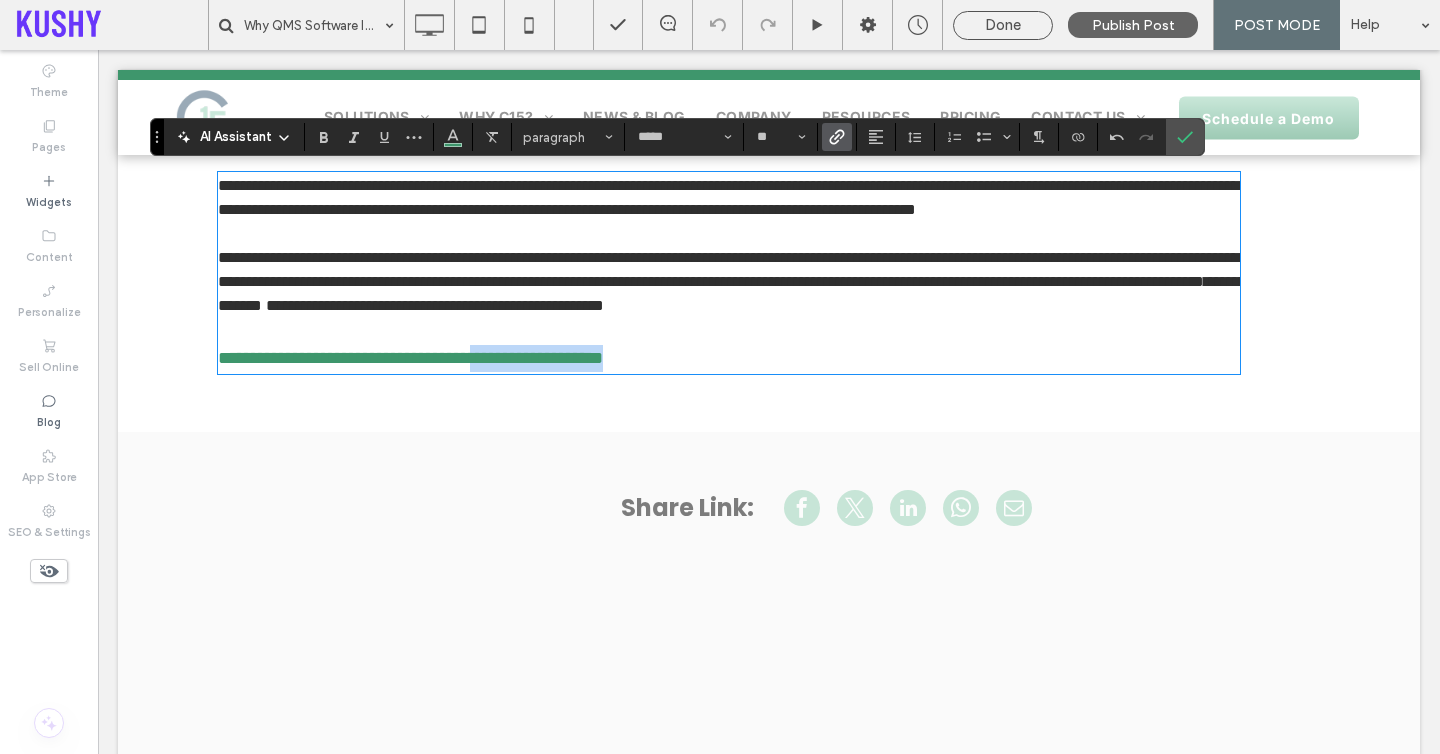drag, startPoint x: 523, startPoint y: 402, endPoint x: 697, endPoint y: 394, distance: 174.1838 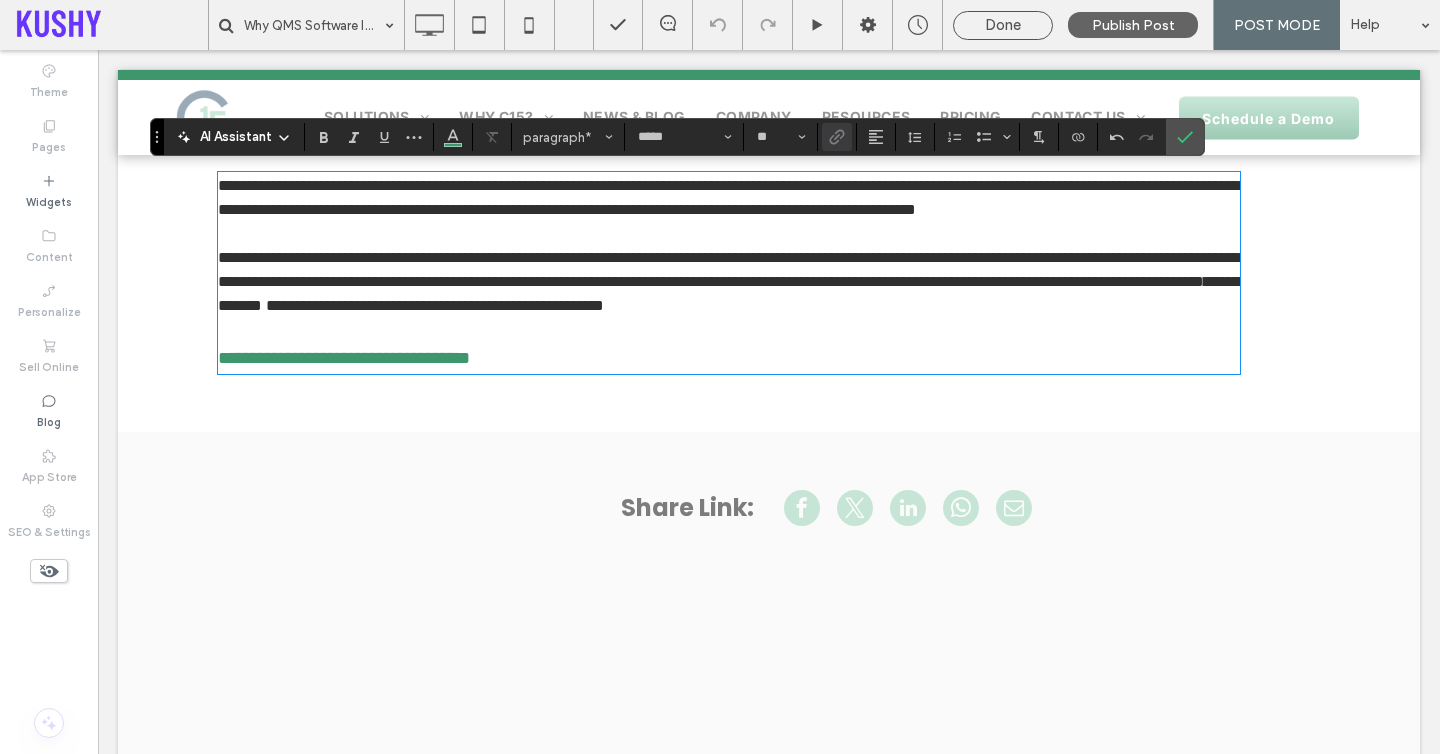click on "**********" at bounding box center (769, 267) 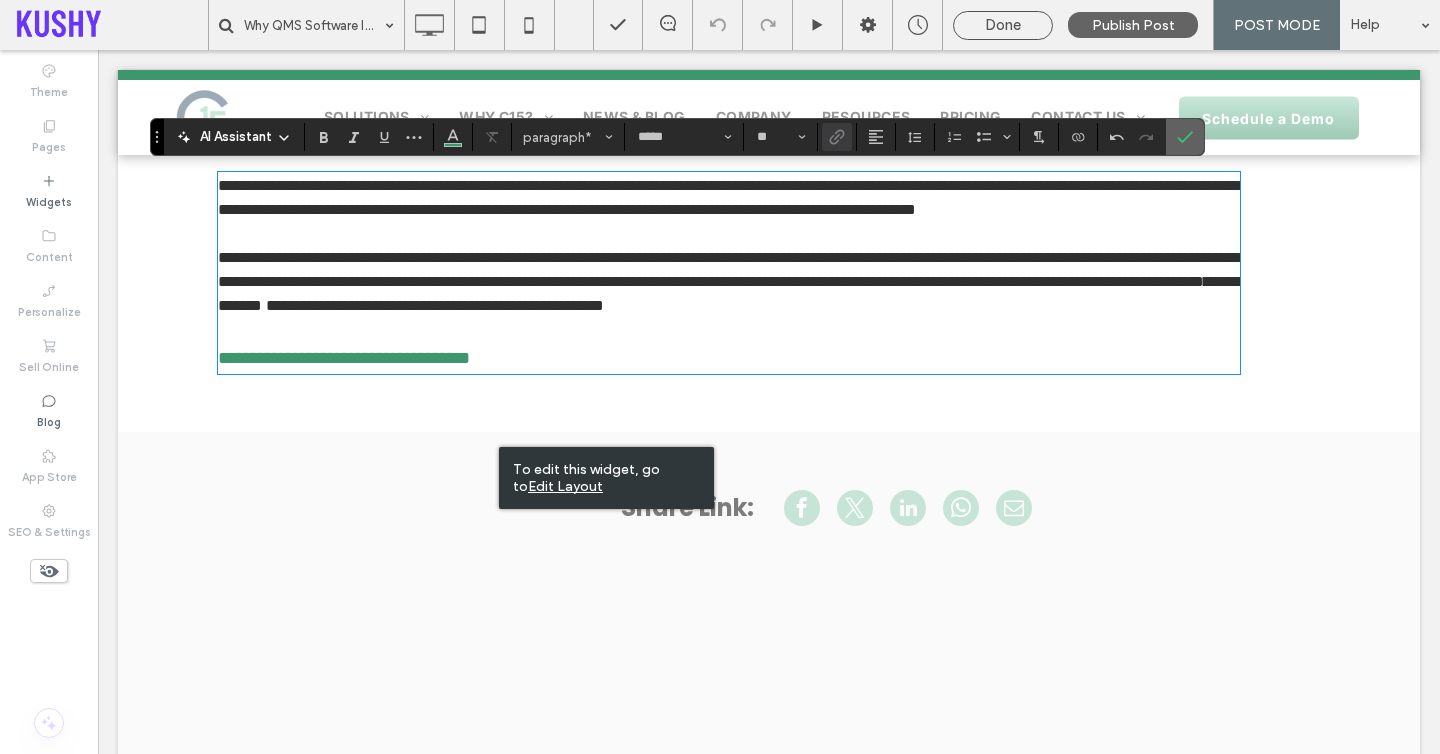 click 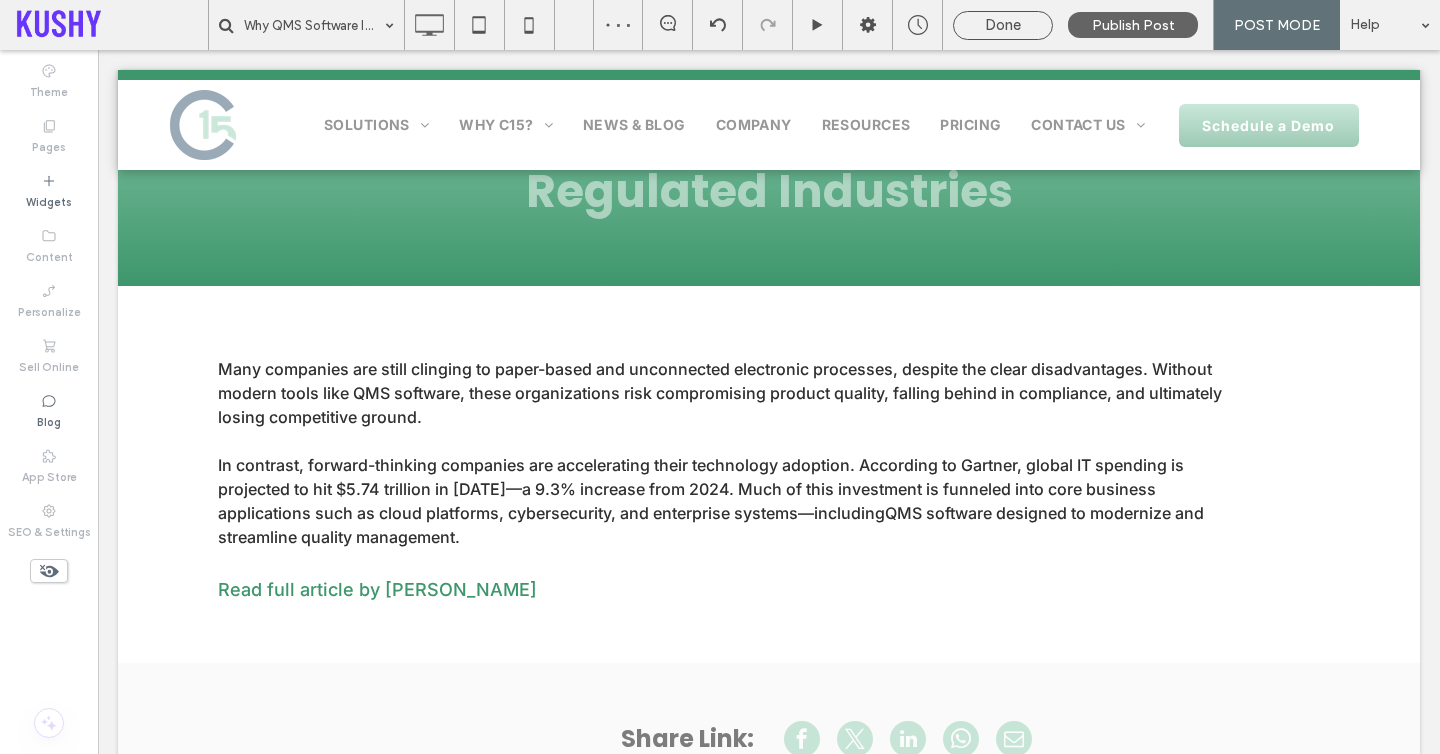 scroll, scrollTop: 228, scrollLeft: 0, axis: vertical 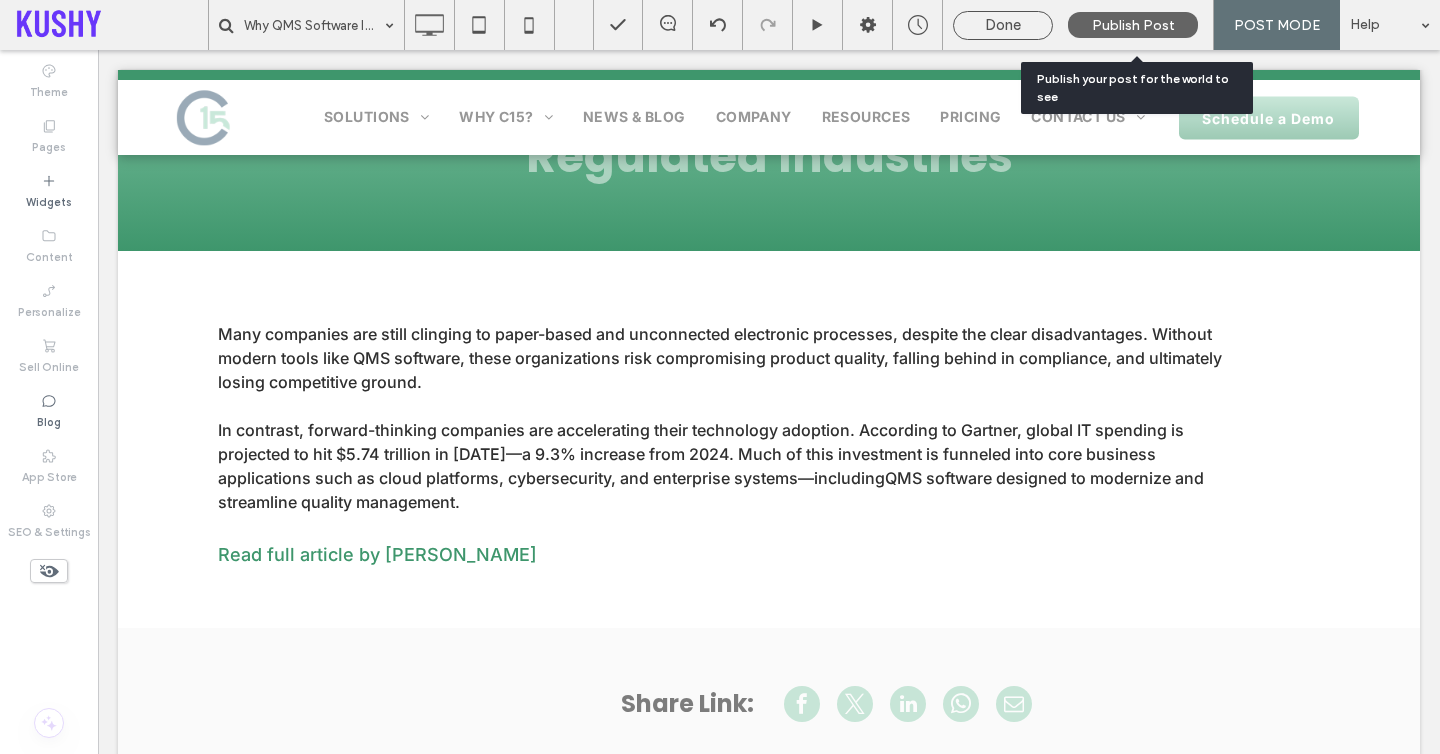 click on "Publish Post" at bounding box center [1133, 25] 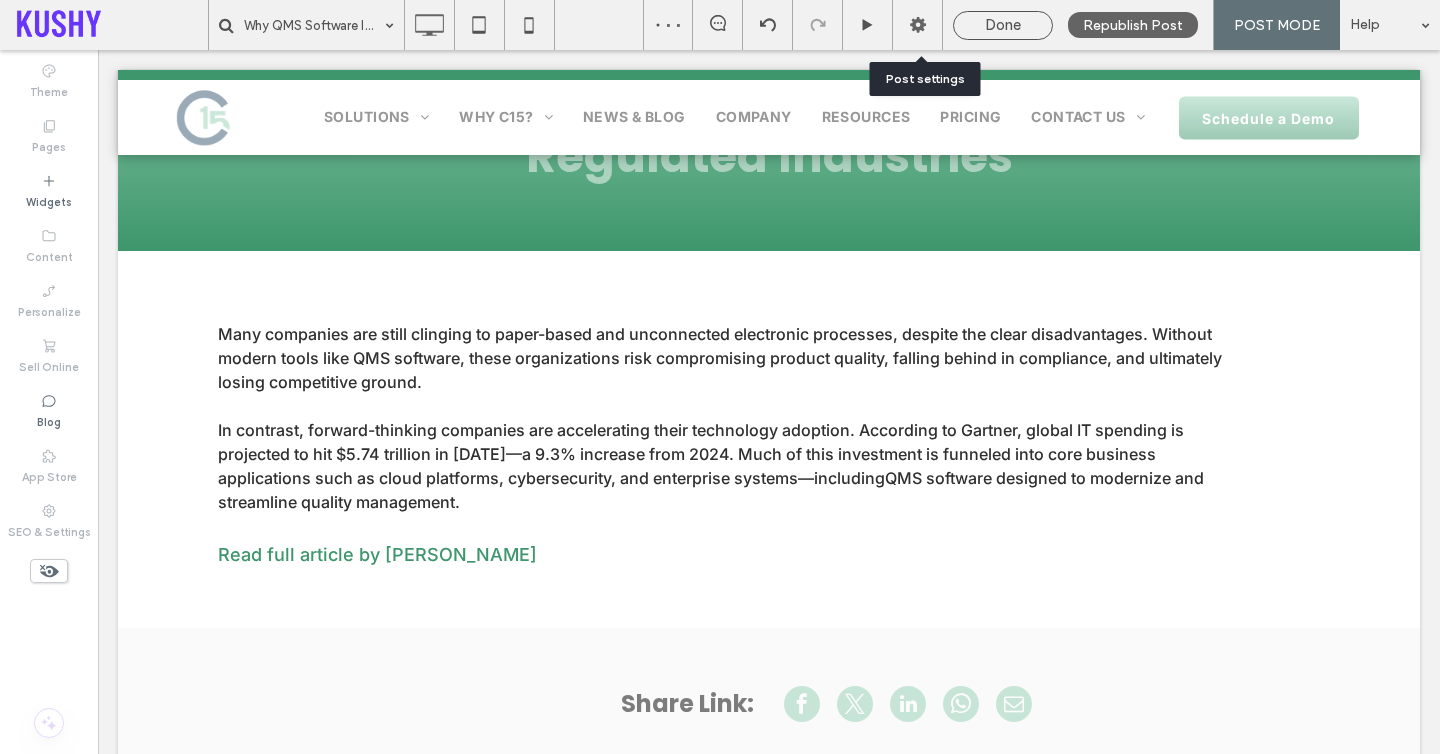click at bounding box center (917, 25) 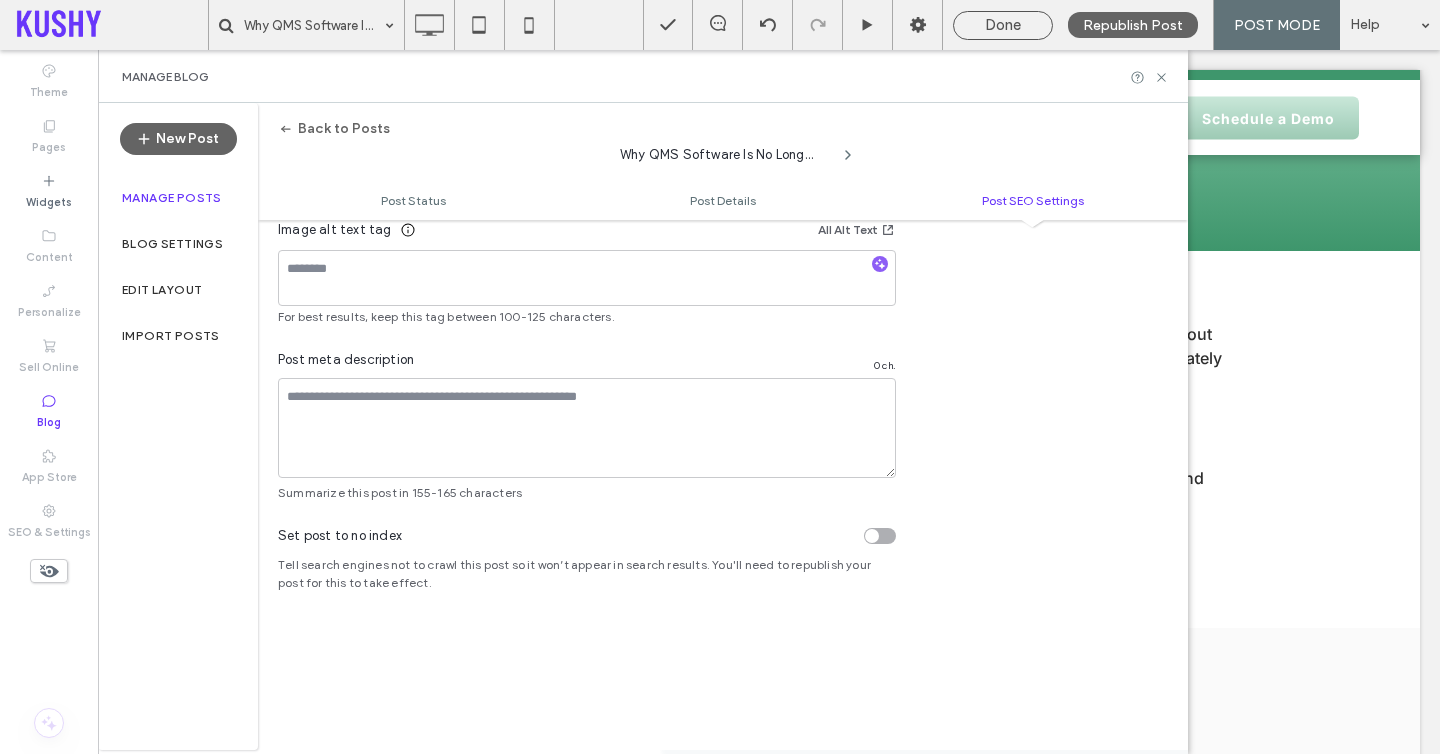 scroll, scrollTop: 1398, scrollLeft: 0, axis: vertical 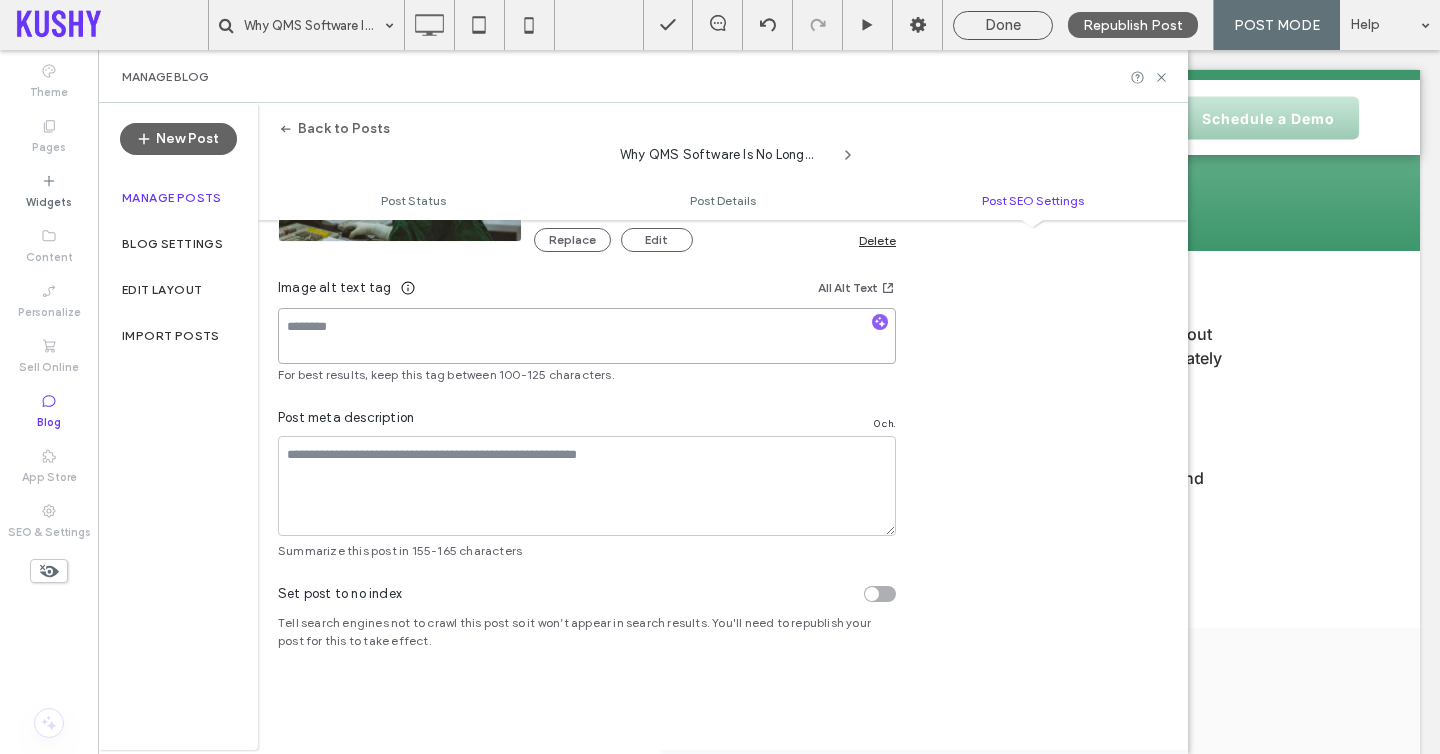 click at bounding box center [587, 336] 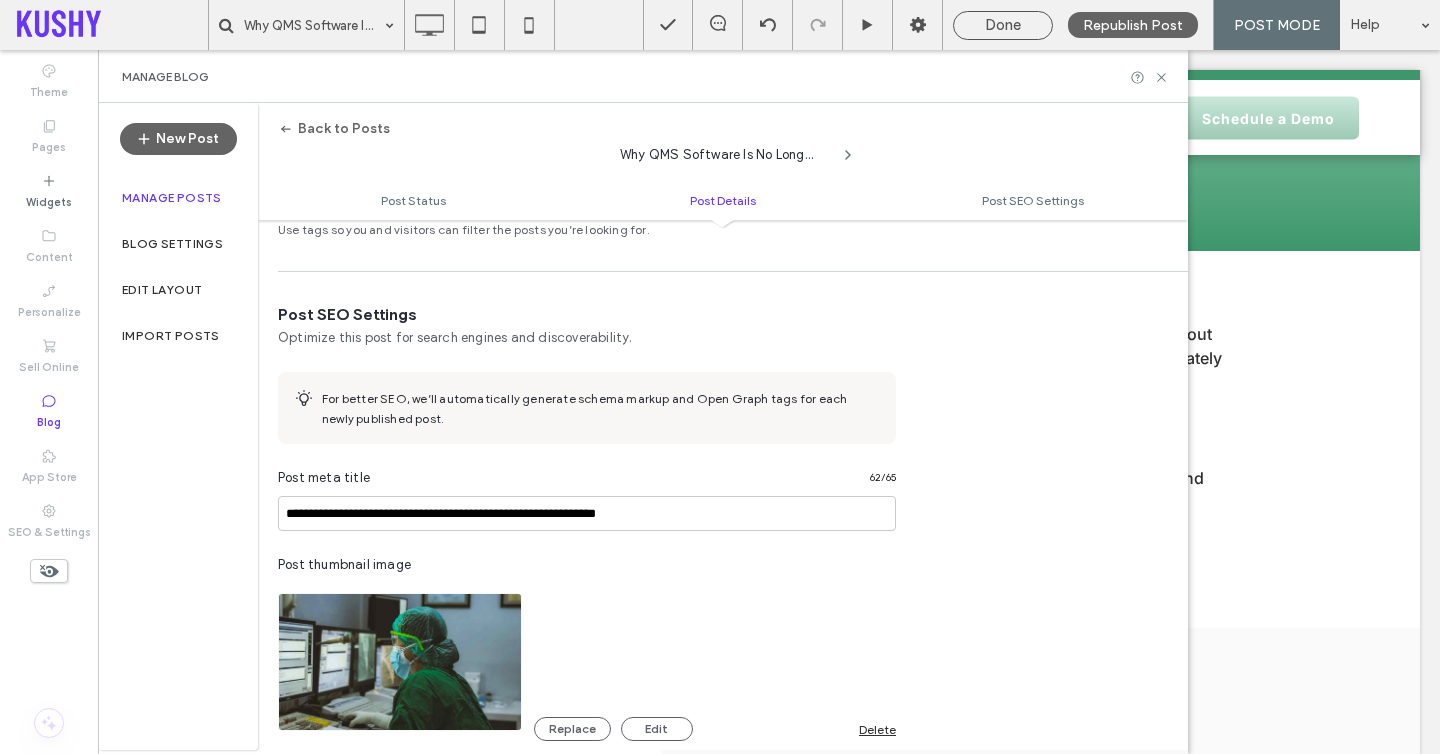 scroll, scrollTop: 620, scrollLeft: 0, axis: vertical 